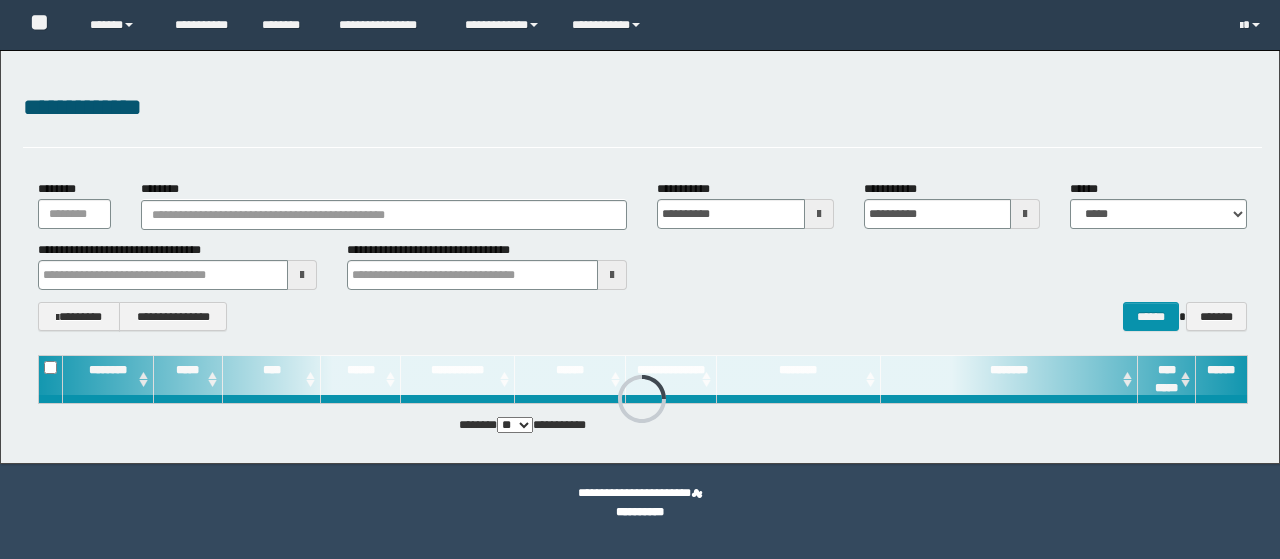 scroll, scrollTop: 0, scrollLeft: 0, axis: both 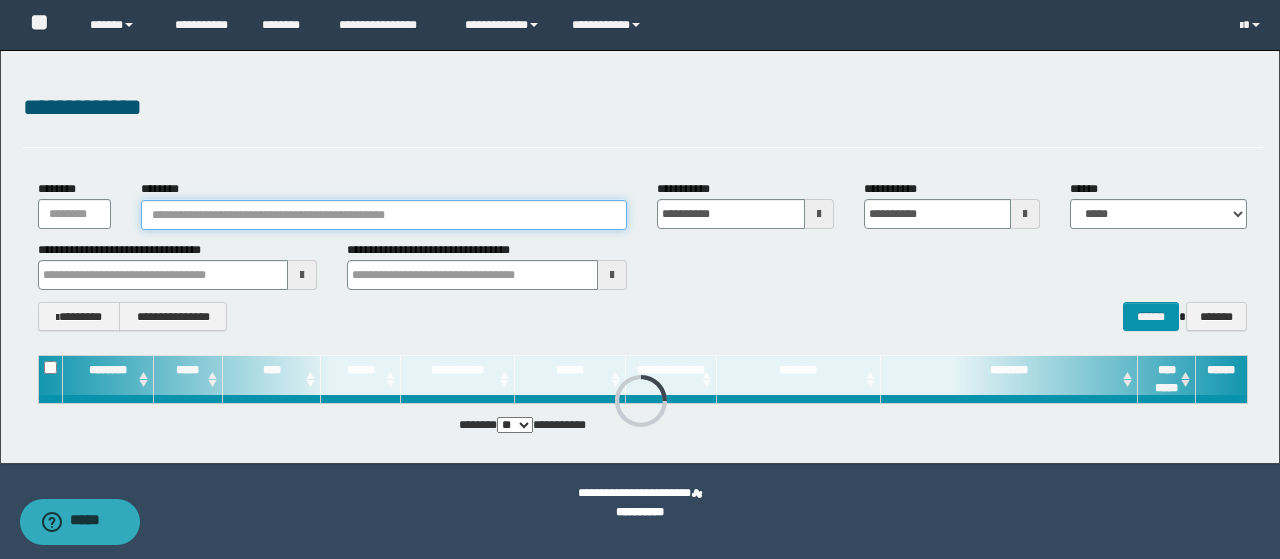 click on "********" at bounding box center (384, 215) 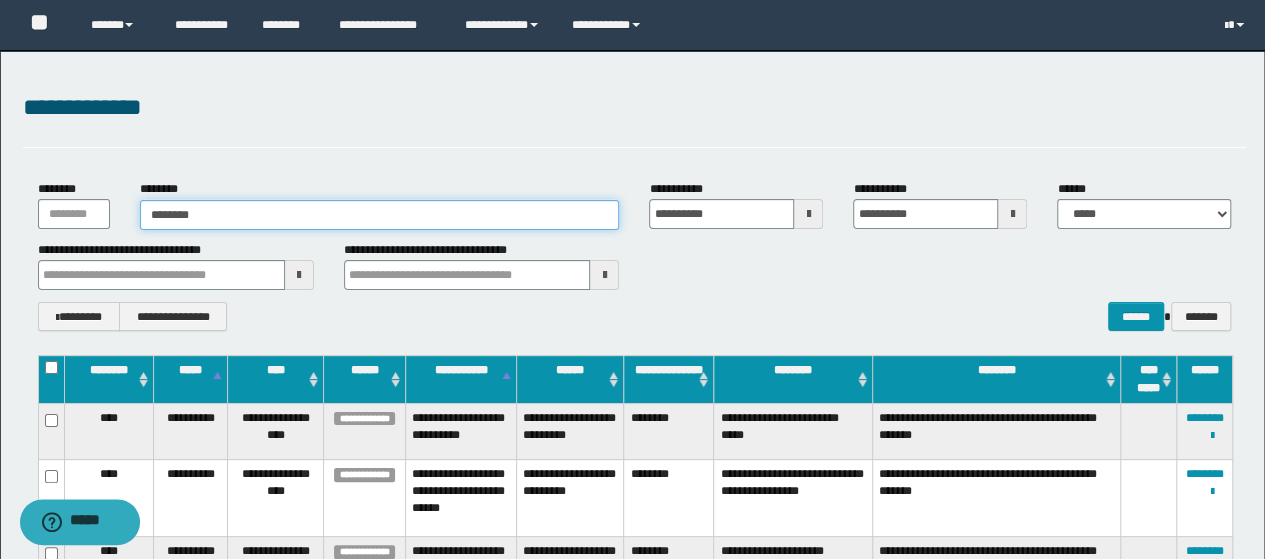 drag, startPoint x: 412, startPoint y: 217, endPoint x: 0, endPoint y: 196, distance: 412.53485 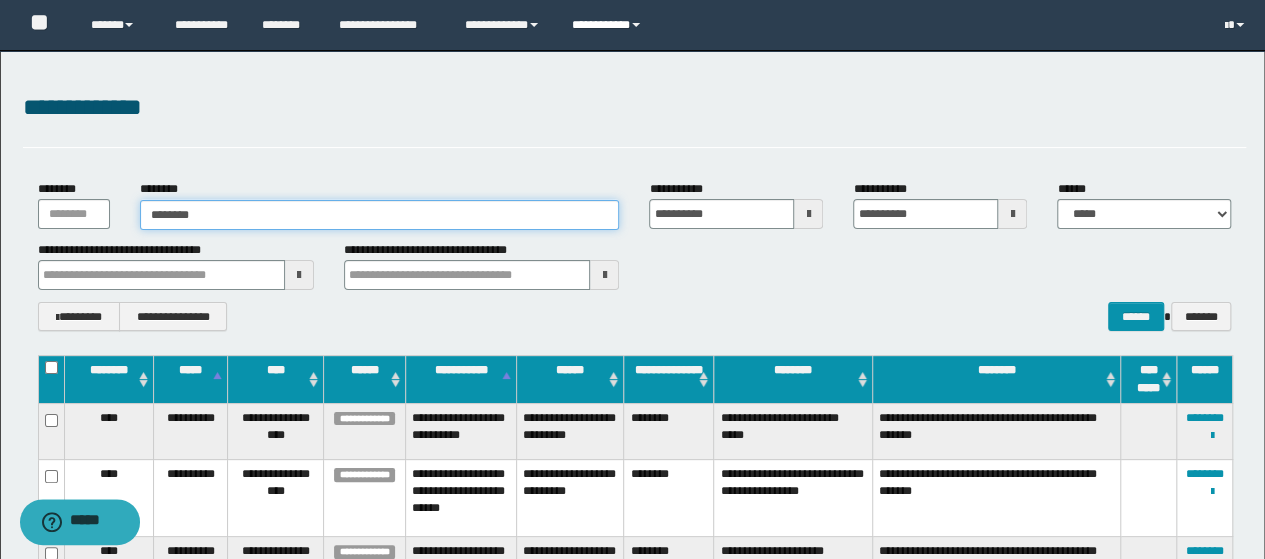 type on "********" 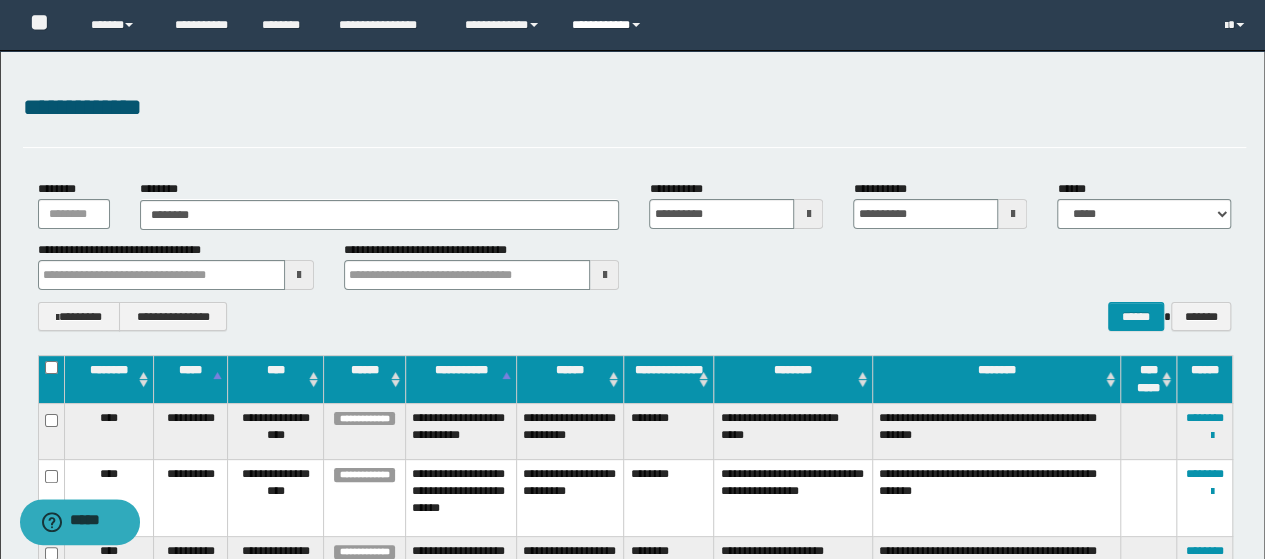 drag, startPoint x: 574, startPoint y: 21, endPoint x: 595, endPoint y: 34, distance: 24.698177 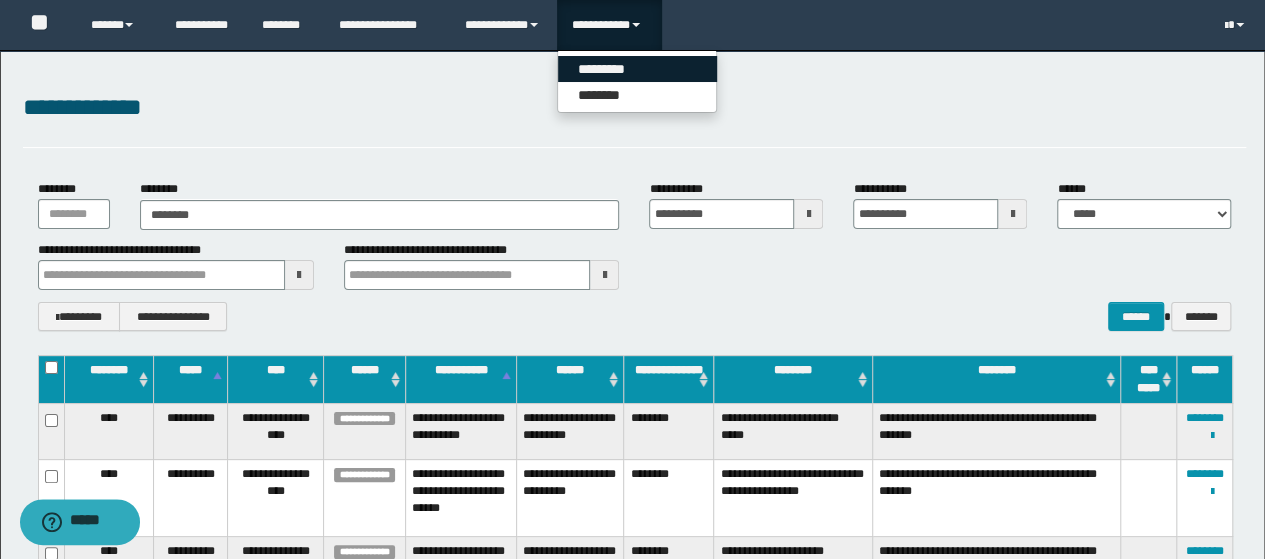 click on "*********" at bounding box center [637, 69] 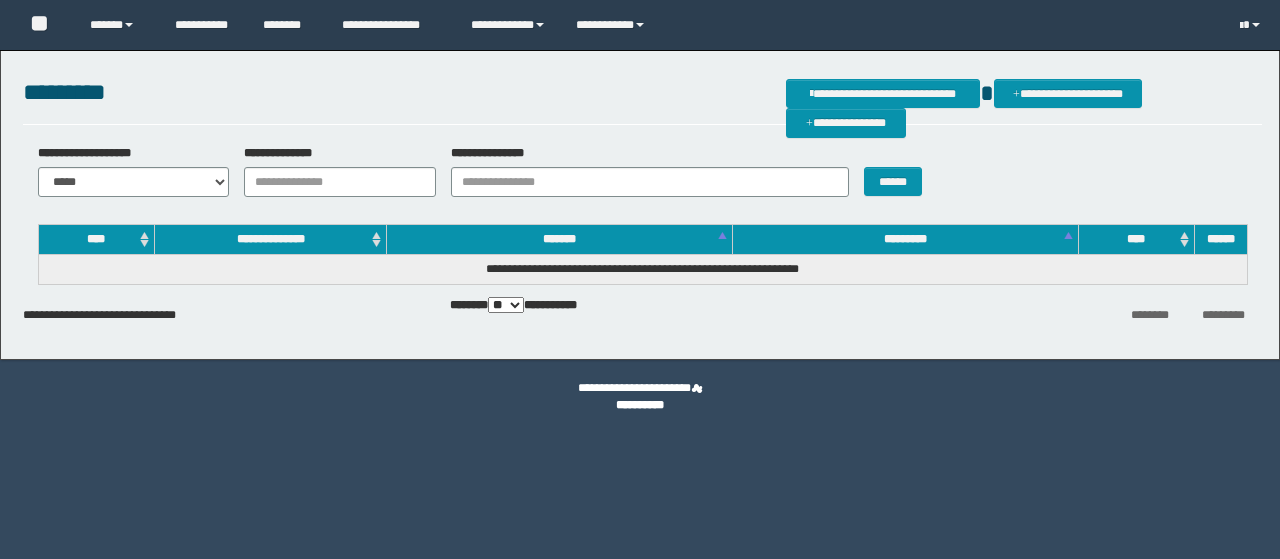 scroll, scrollTop: 0, scrollLeft: 0, axis: both 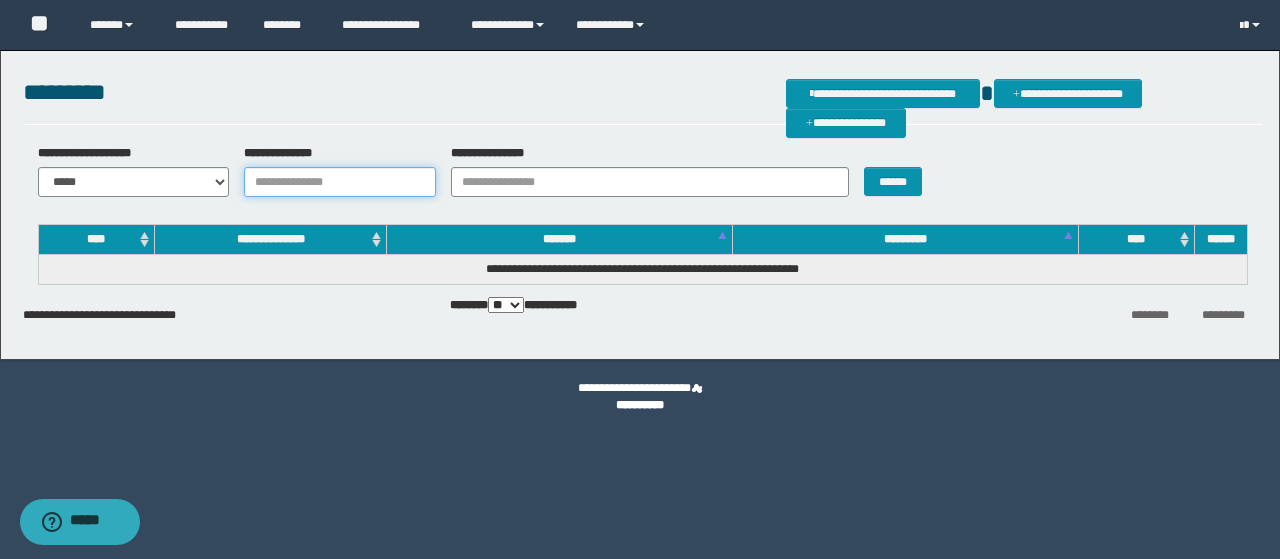 click on "**********" at bounding box center (340, 182) 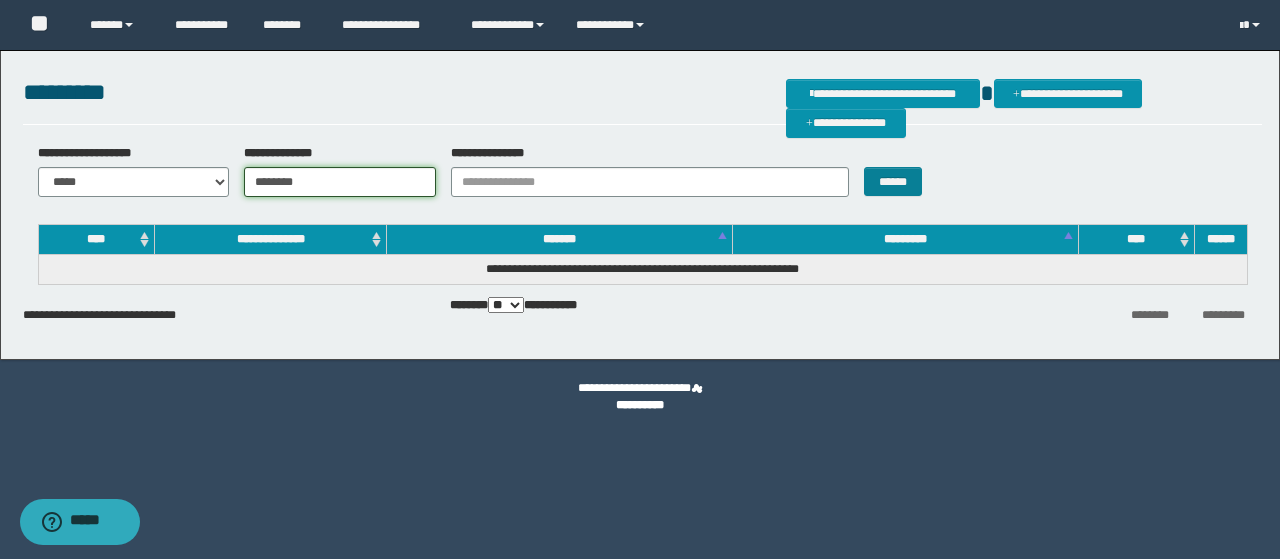 type on "********" 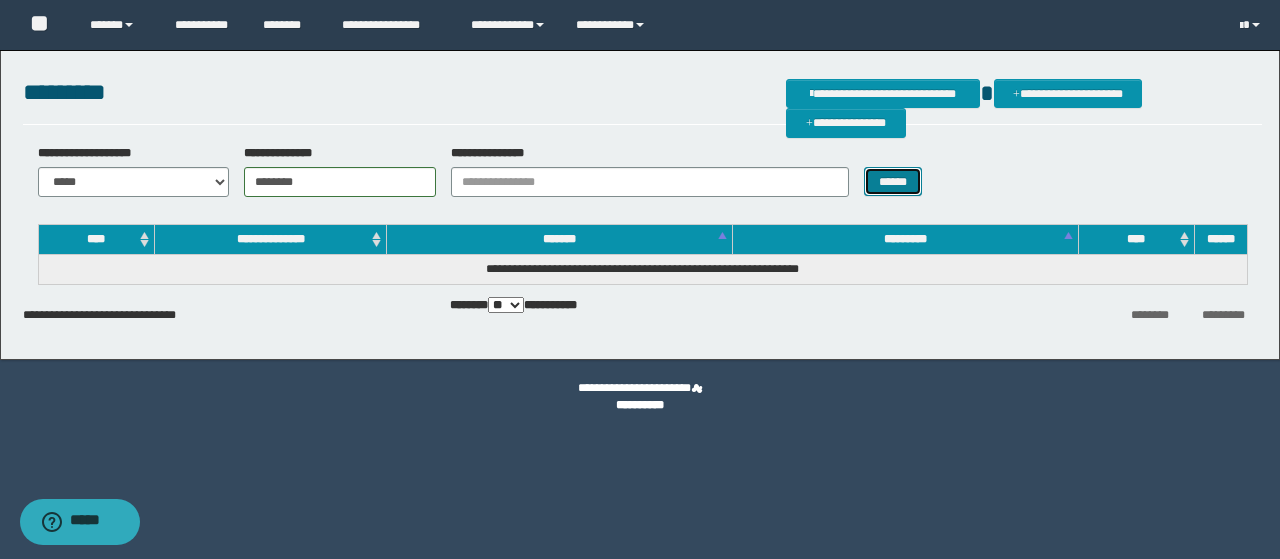click on "******" at bounding box center (893, 181) 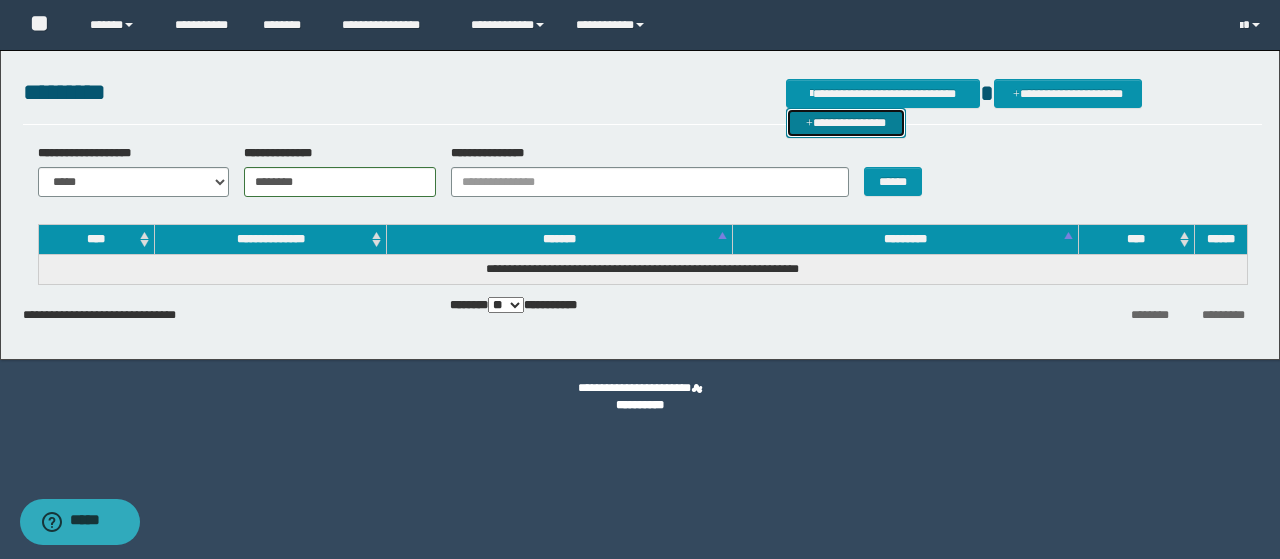 click on "**********" at bounding box center (846, 122) 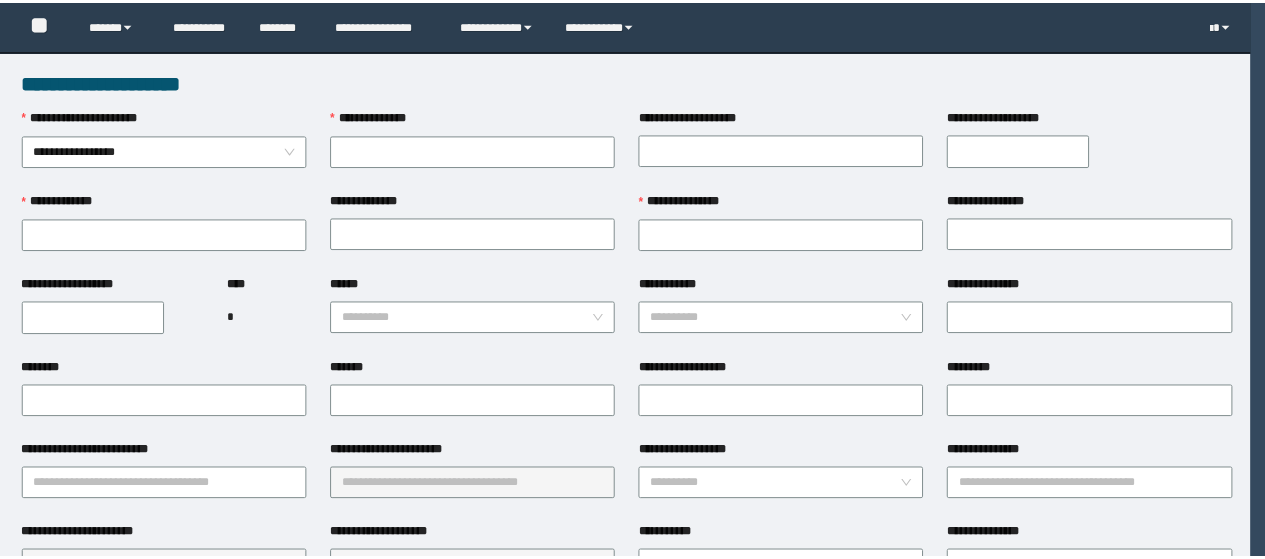 scroll, scrollTop: 0, scrollLeft: 0, axis: both 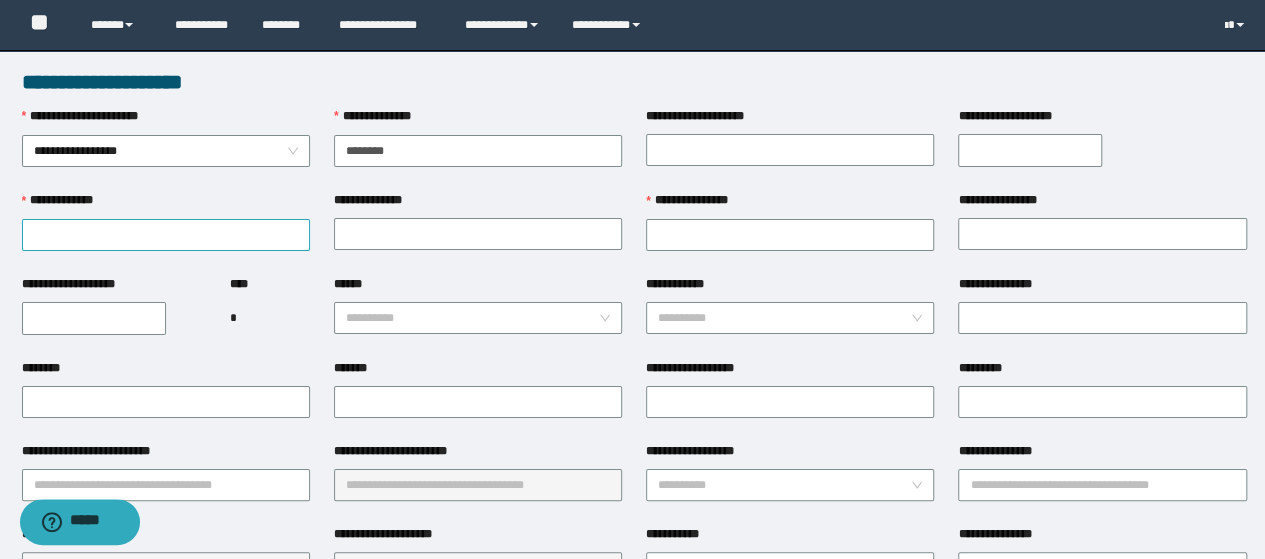 type on "********" 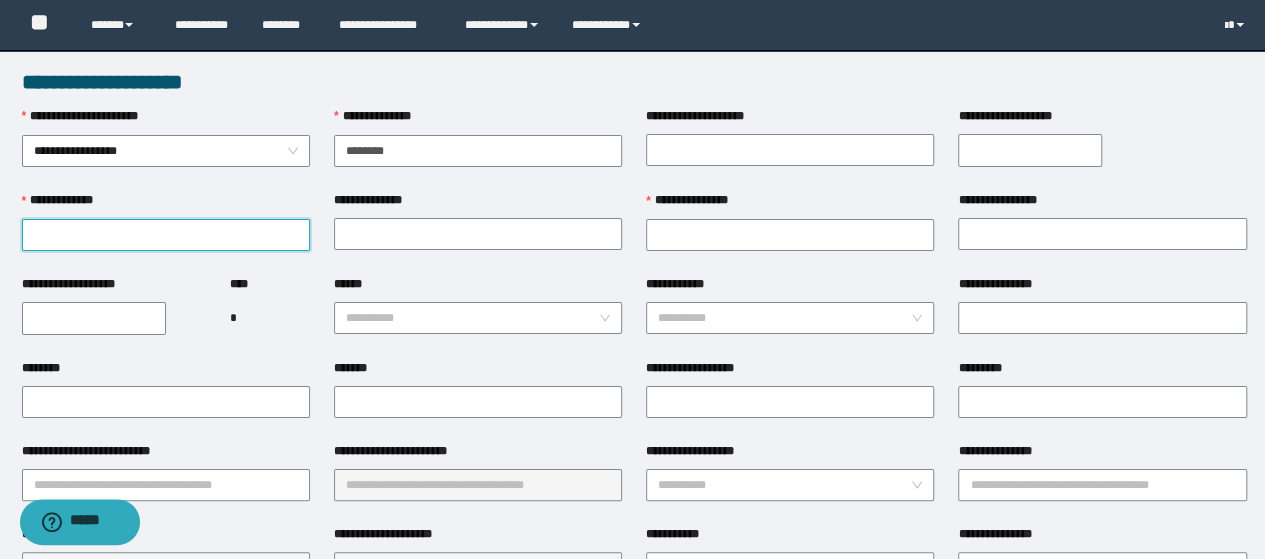 click on "**********" at bounding box center [166, 235] 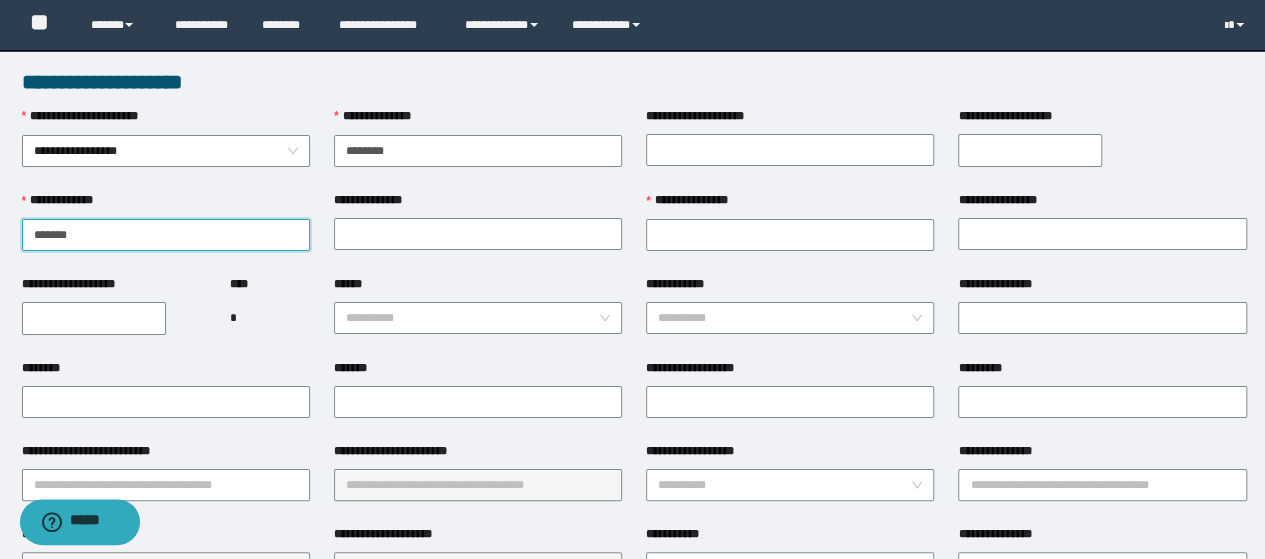 type on "*******" 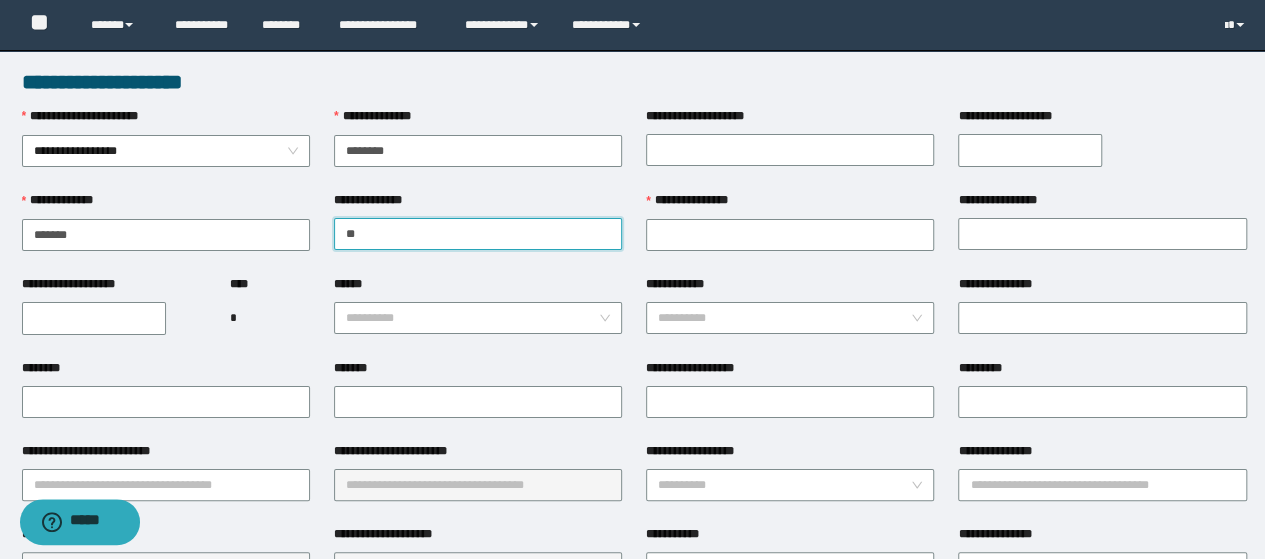 type on "*" 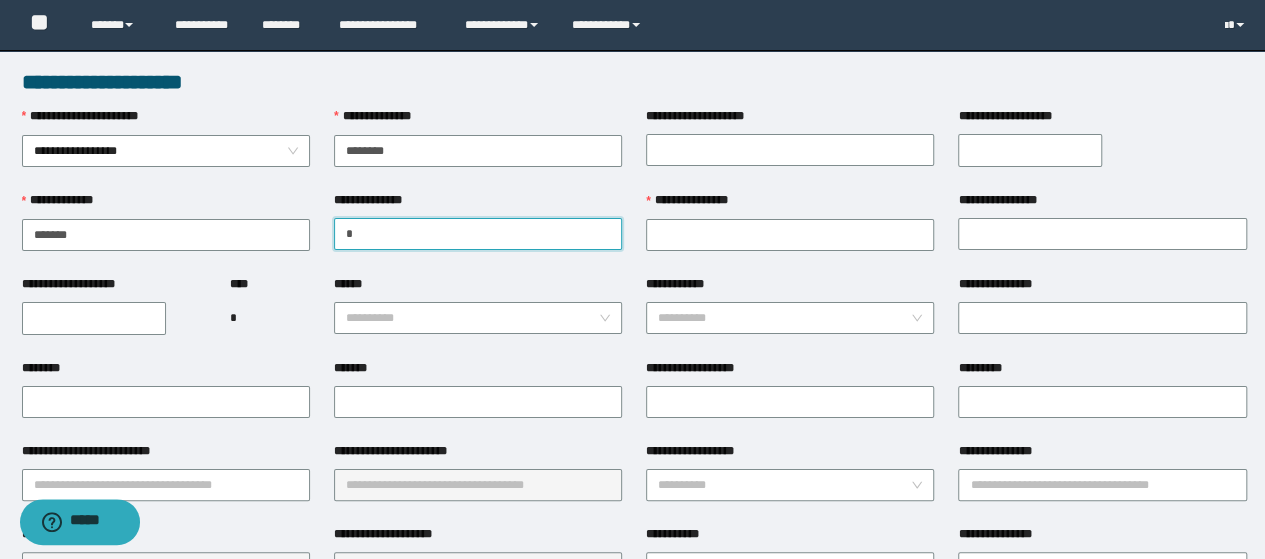 type 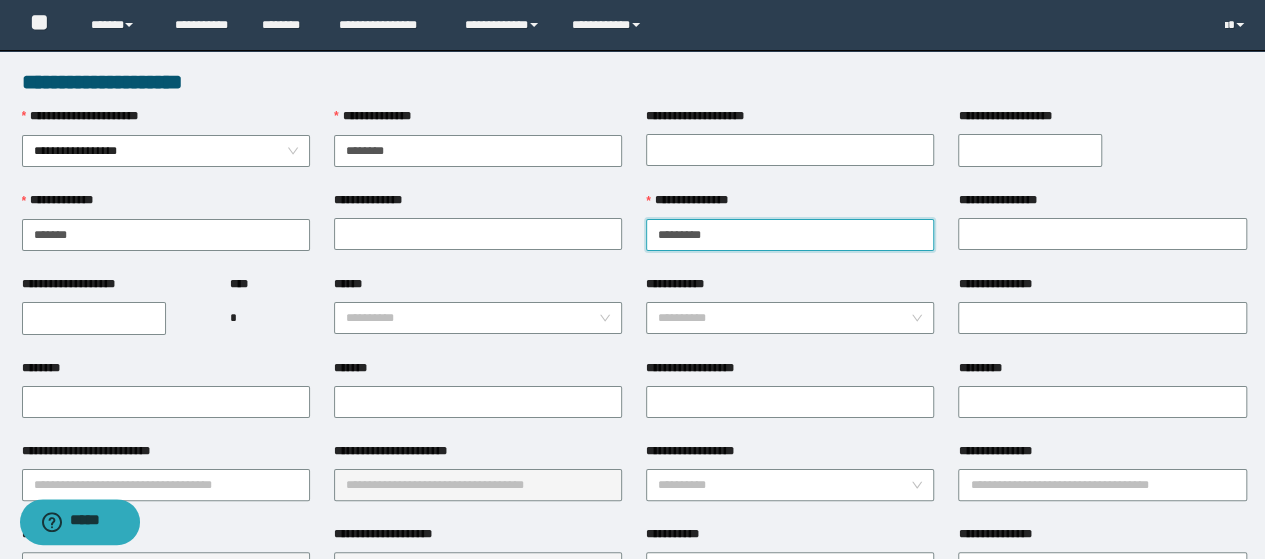 type on "*********" 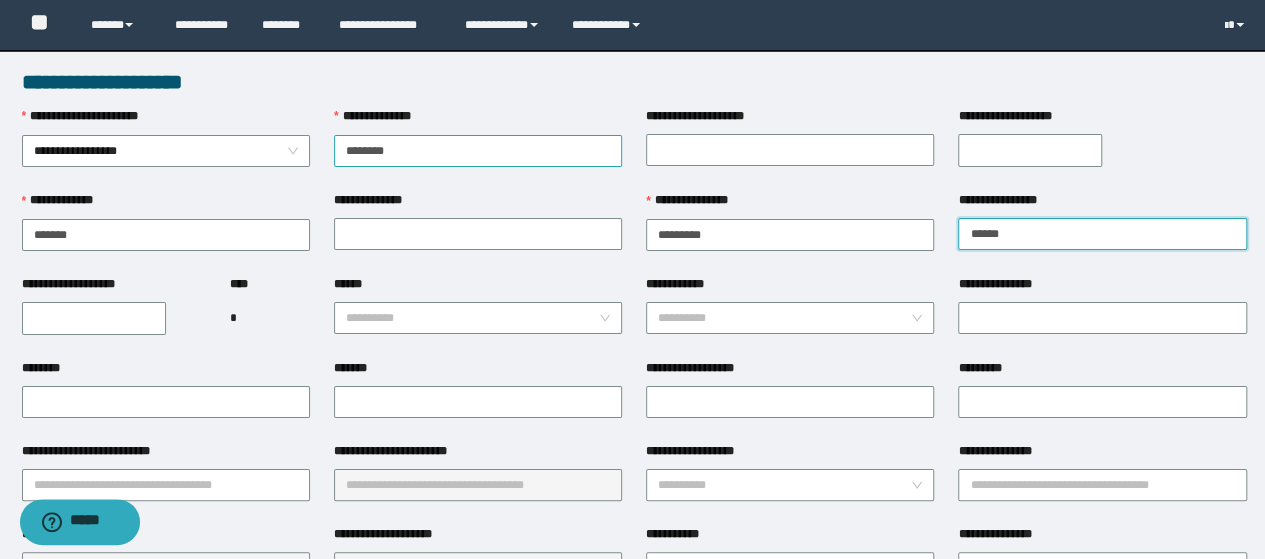 type on "******" 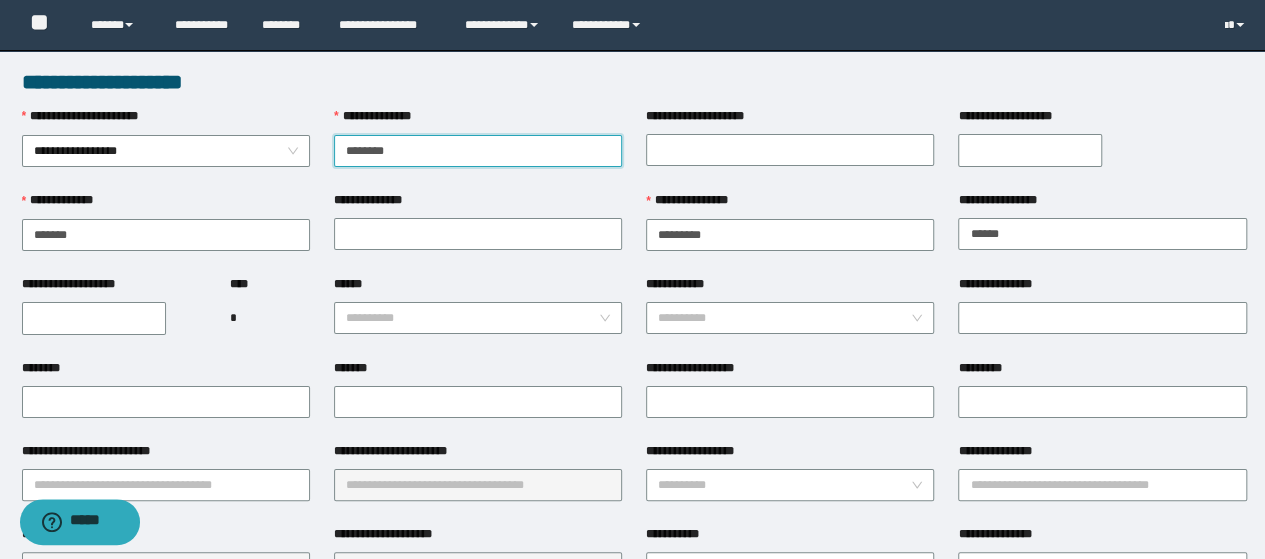 click on "********" at bounding box center [478, 151] 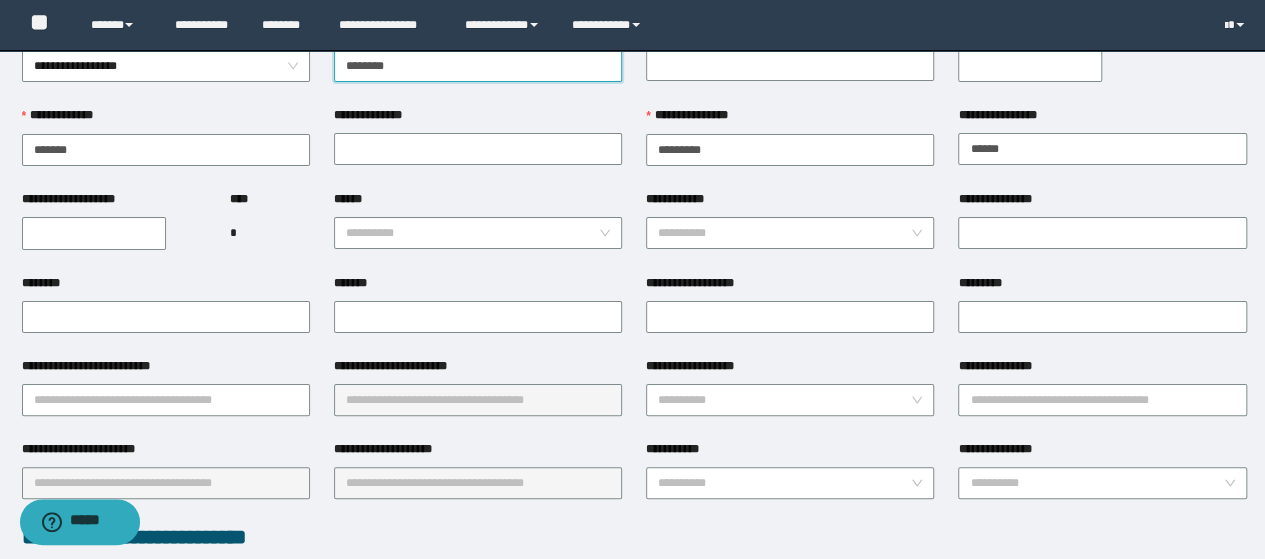 scroll, scrollTop: 0, scrollLeft: 0, axis: both 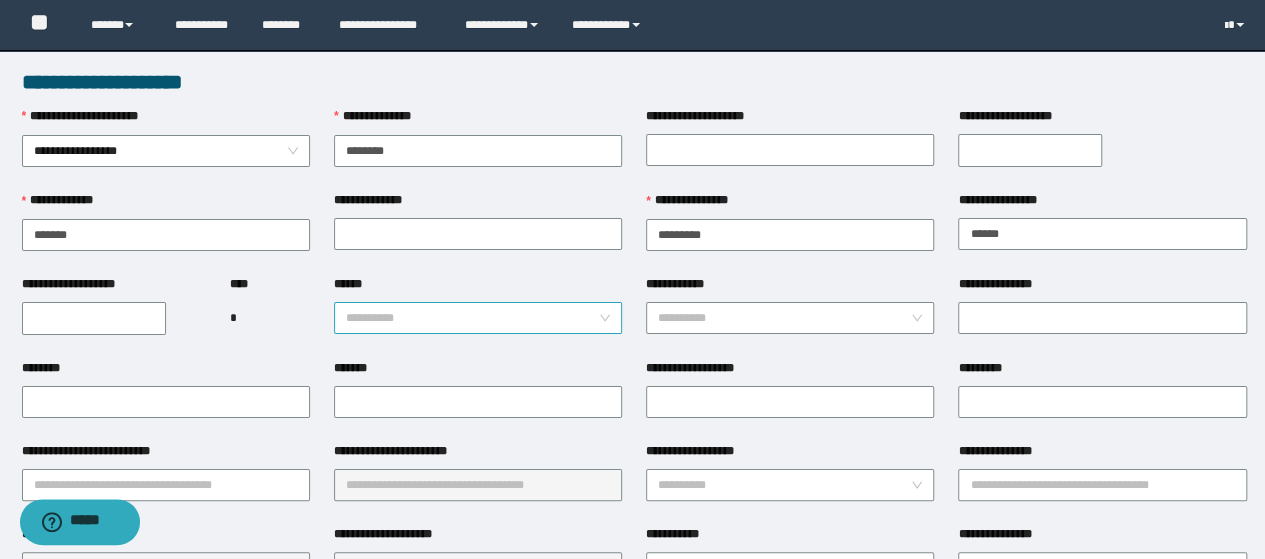 click on "******" at bounding box center (472, 318) 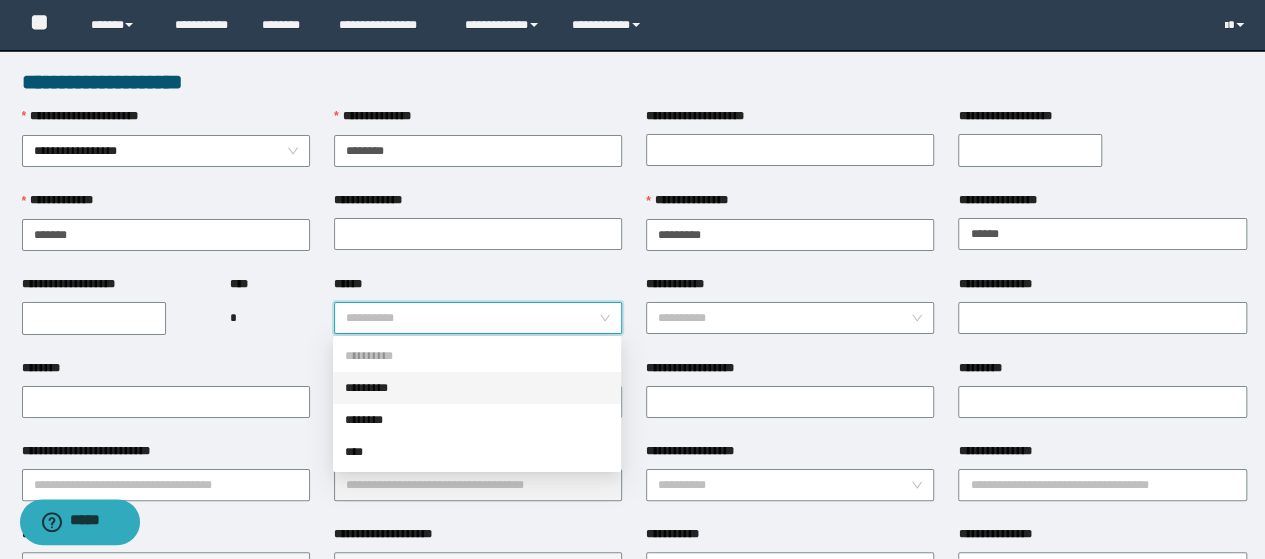 drag, startPoint x: 452, startPoint y: 409, endPoint x: 452, endPoint y: 379, distance: 30 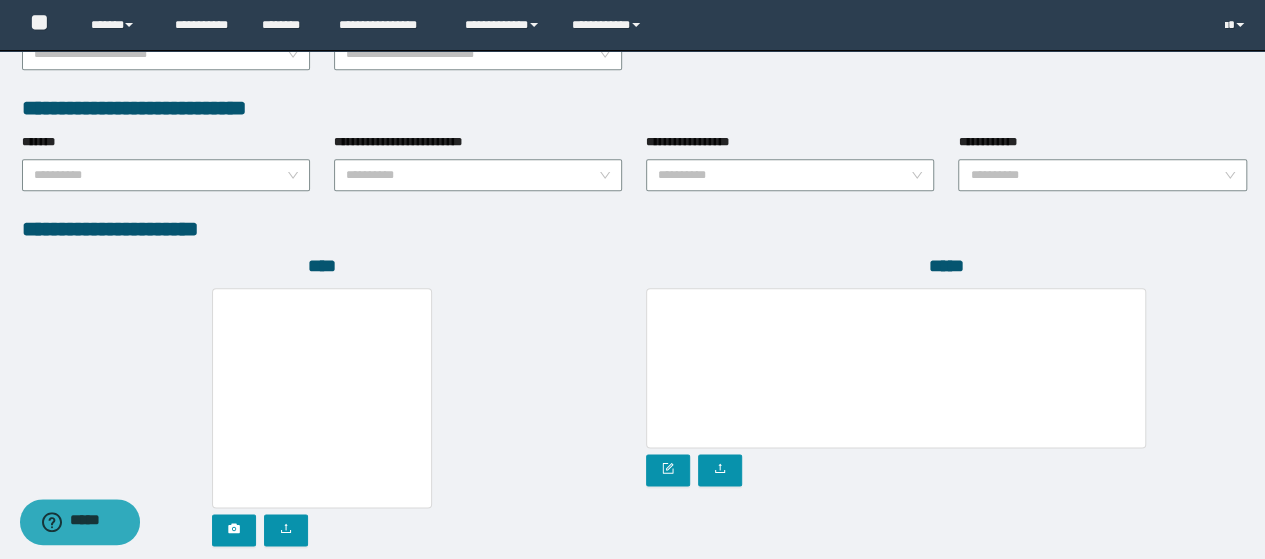 scroll, scrollTop: 1142, scrollLeft: 0, axis: vertical 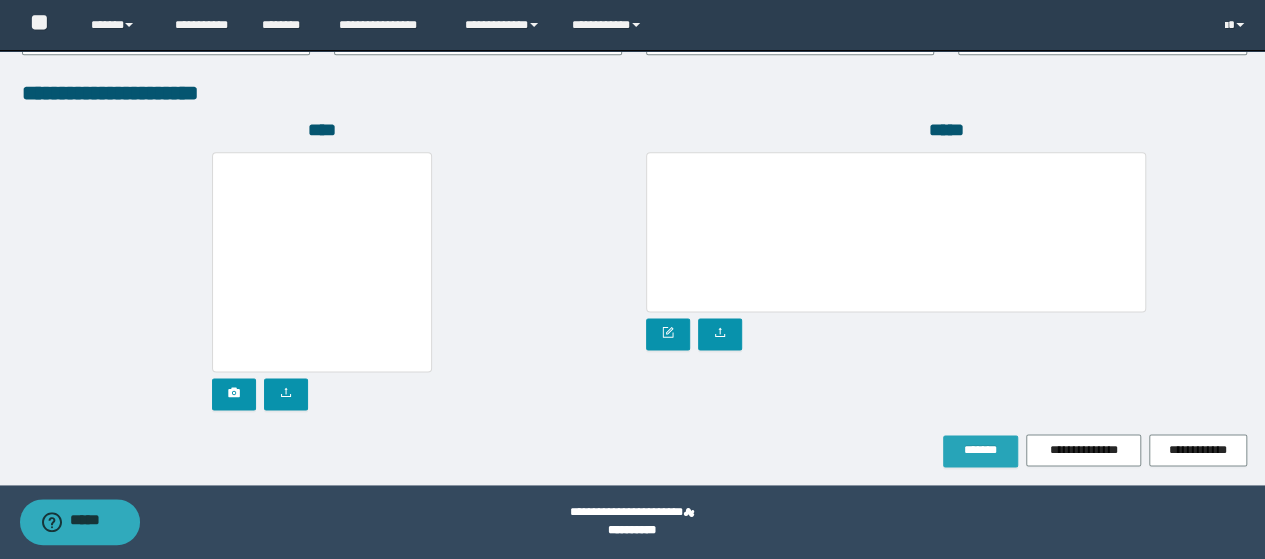 click on "*******" at bounding box center (980, 450) 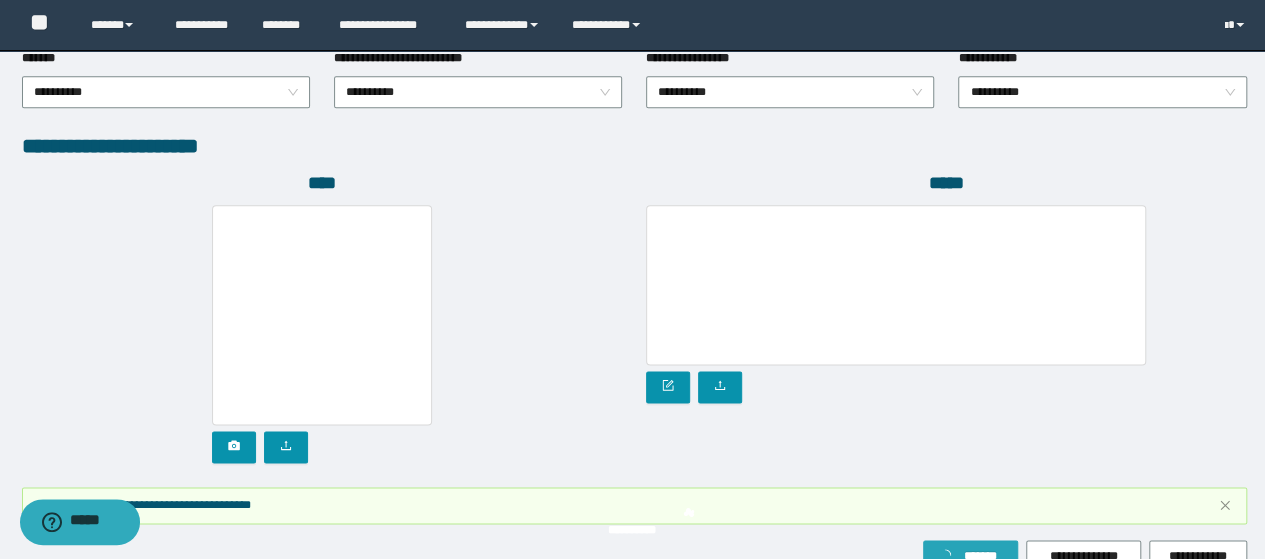scroll, scrollTop: 1194, scrollLeft: 0, axis: vertical 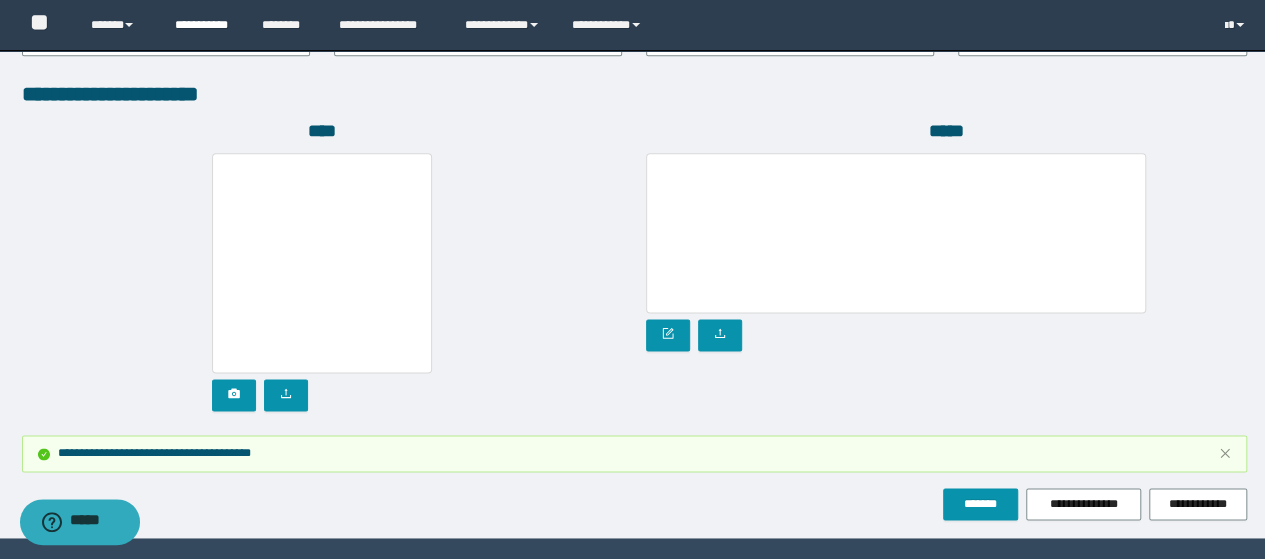 drag, startPoint x: 160, startPoint y: 28, endPoint x: 151, endPoint y: 67, distance: 40.024994 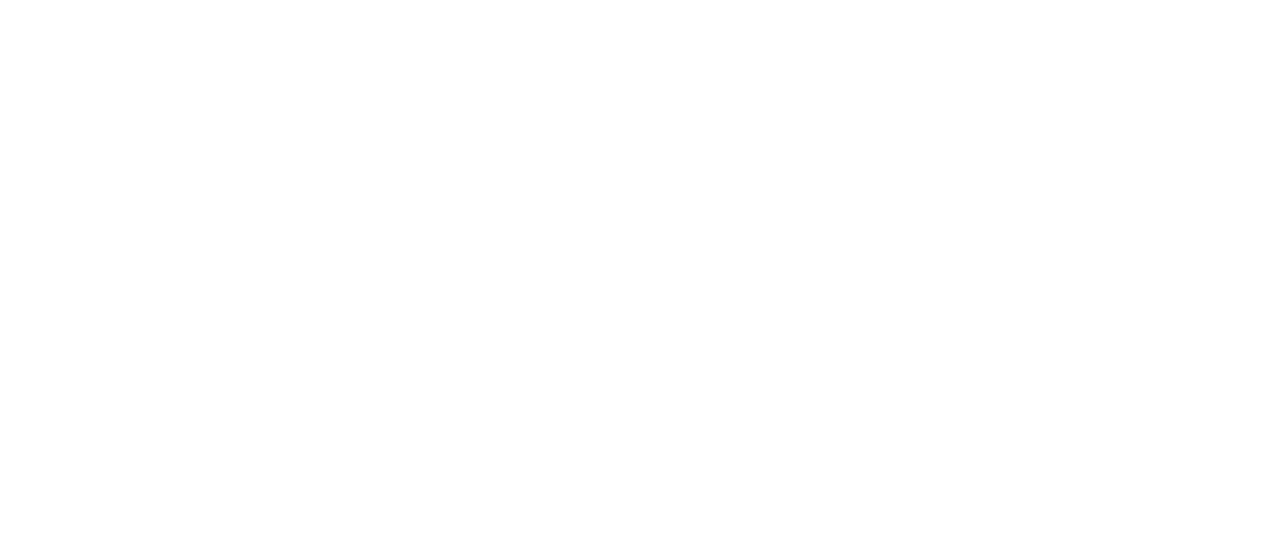 click at bounding box center [0, 0] 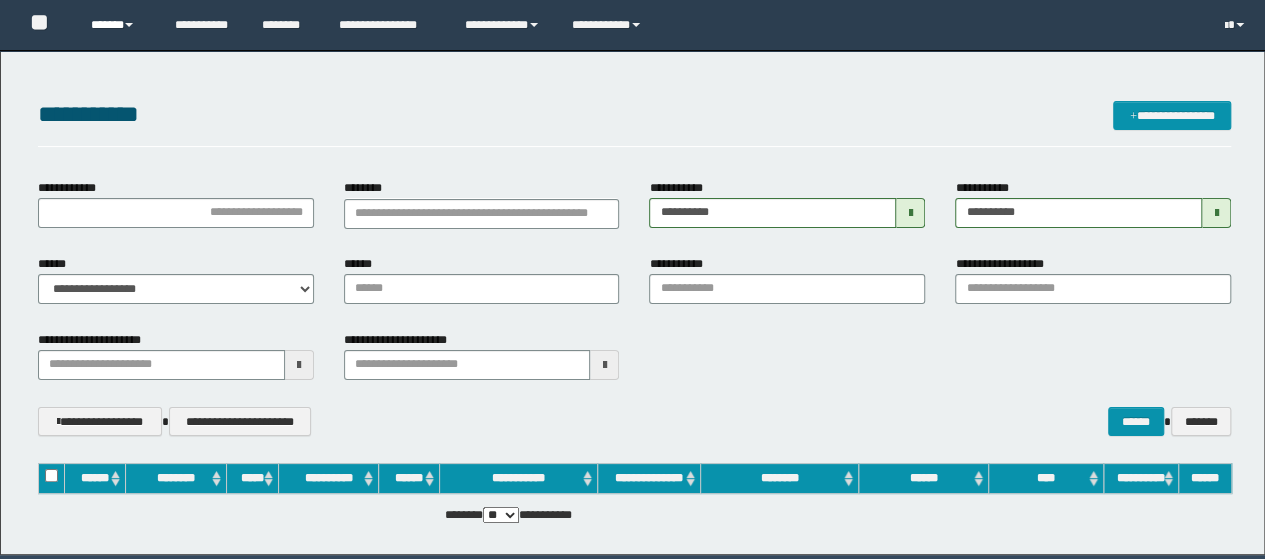 scroll, scrollTop: 0, scrollLeft: 0, axis: both 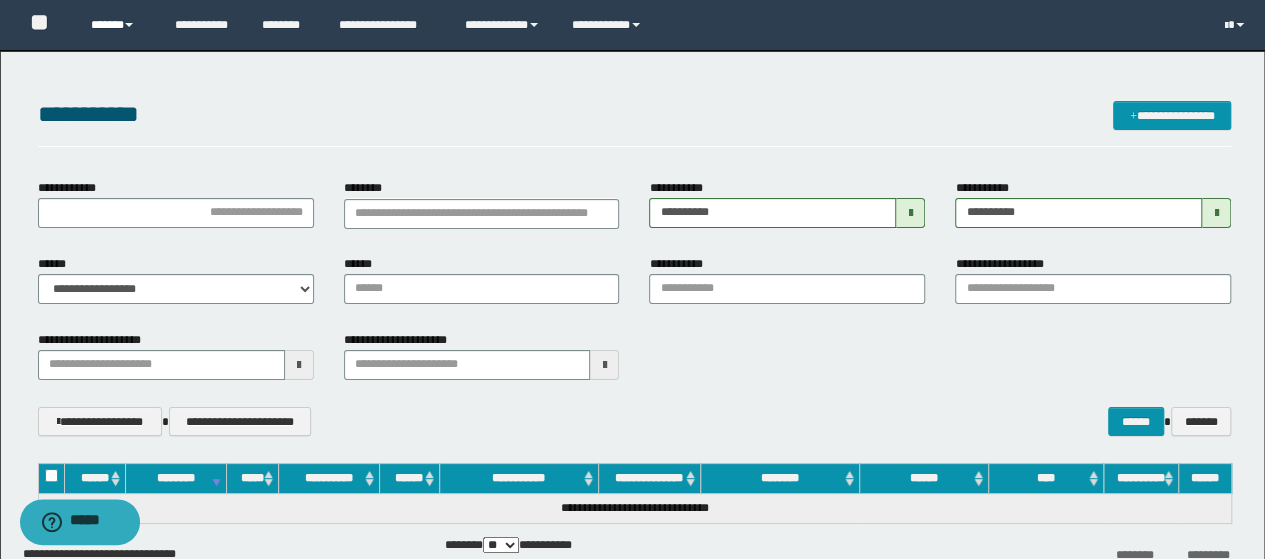 click on "******" at bounding box center [117, 25] 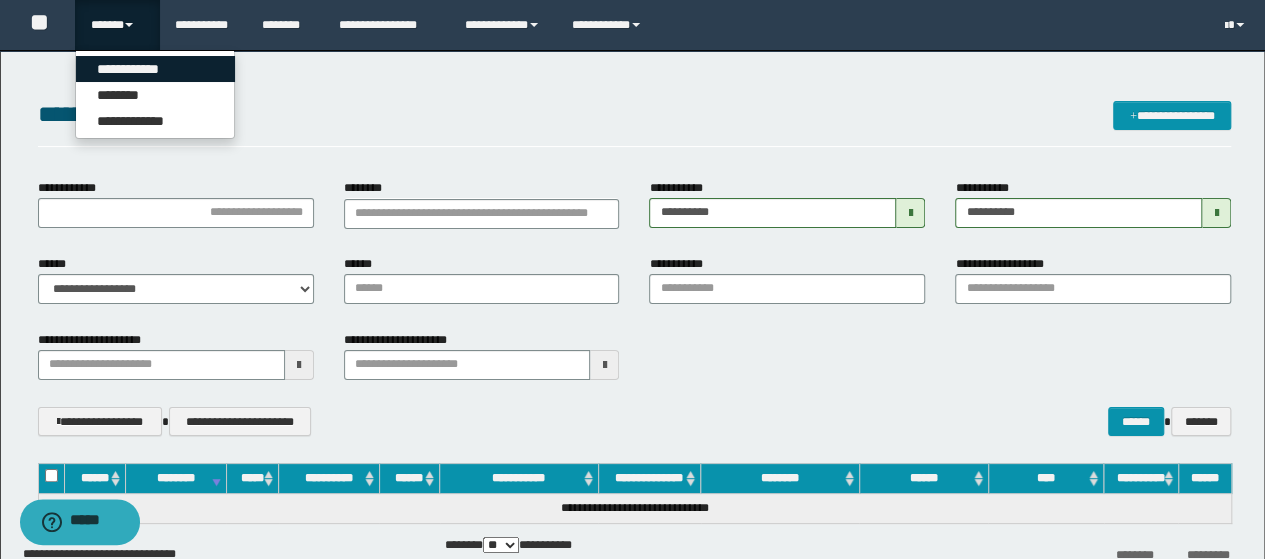 click on "**********" at bounding box center (155, 69) 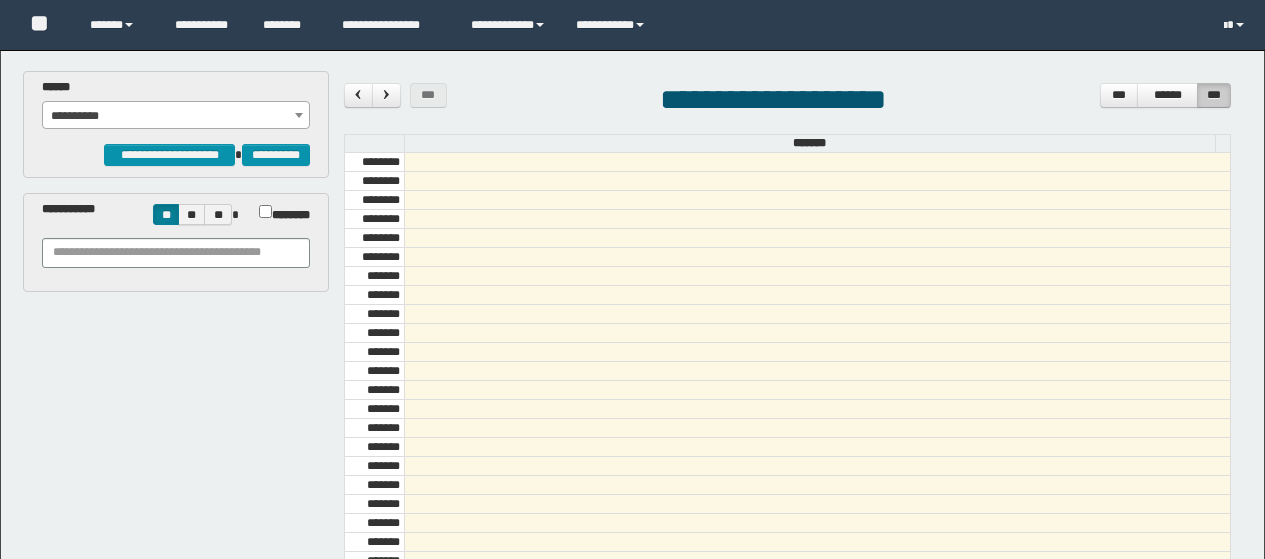 scroll, scrollTop: 0, scrollLeft: 0, axis: both 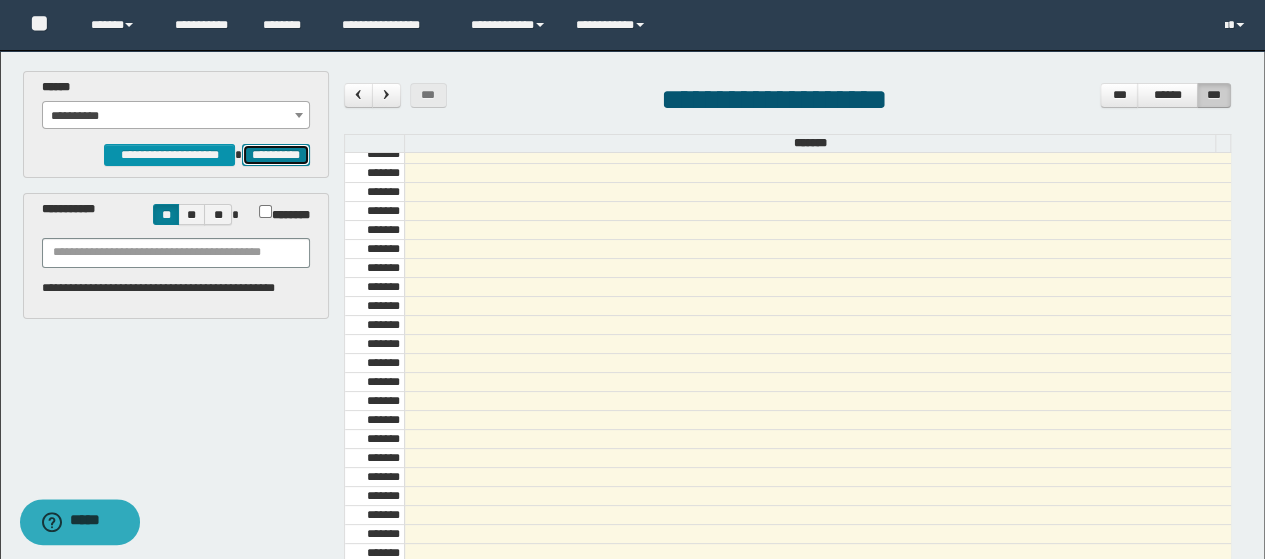 click on "**********" at bounding box center [276, 154] 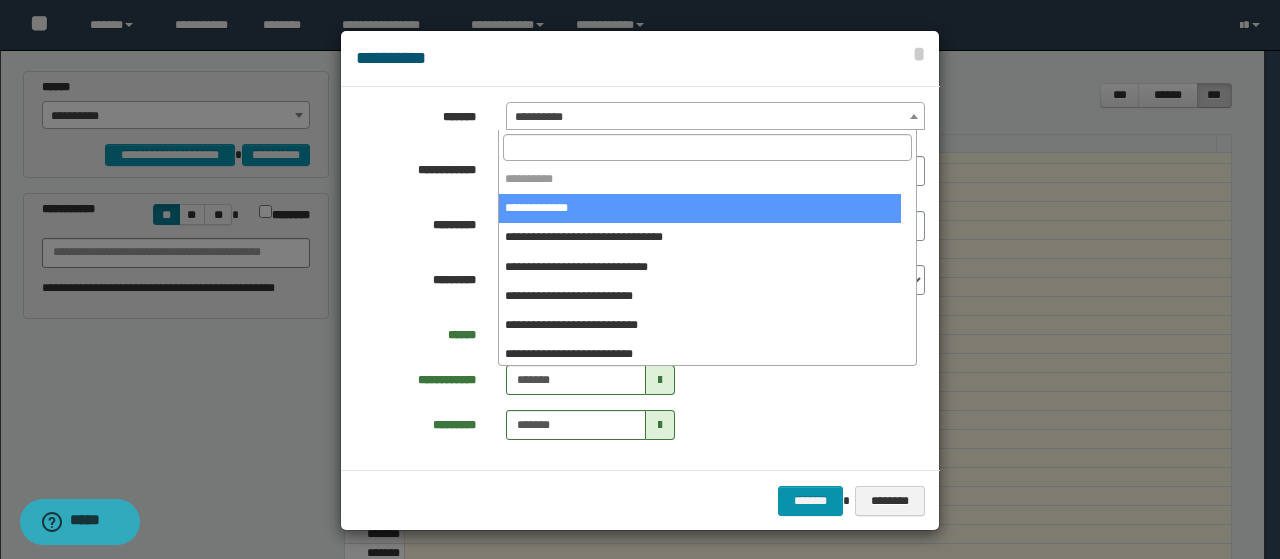 click on "**********" at bounding box center (716, 117) 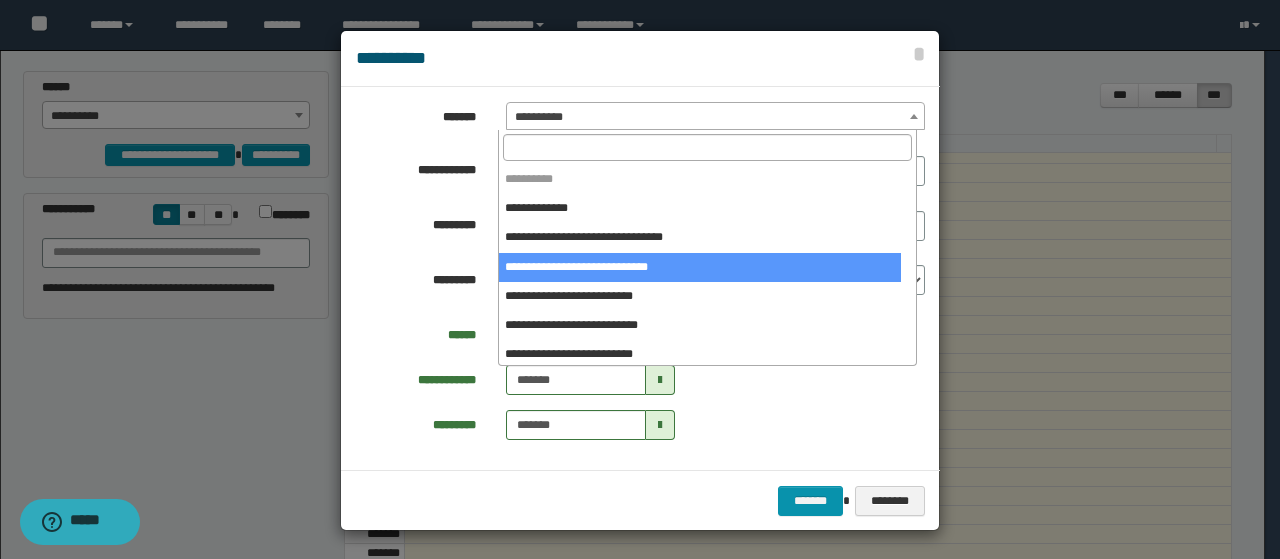 select on "*****" 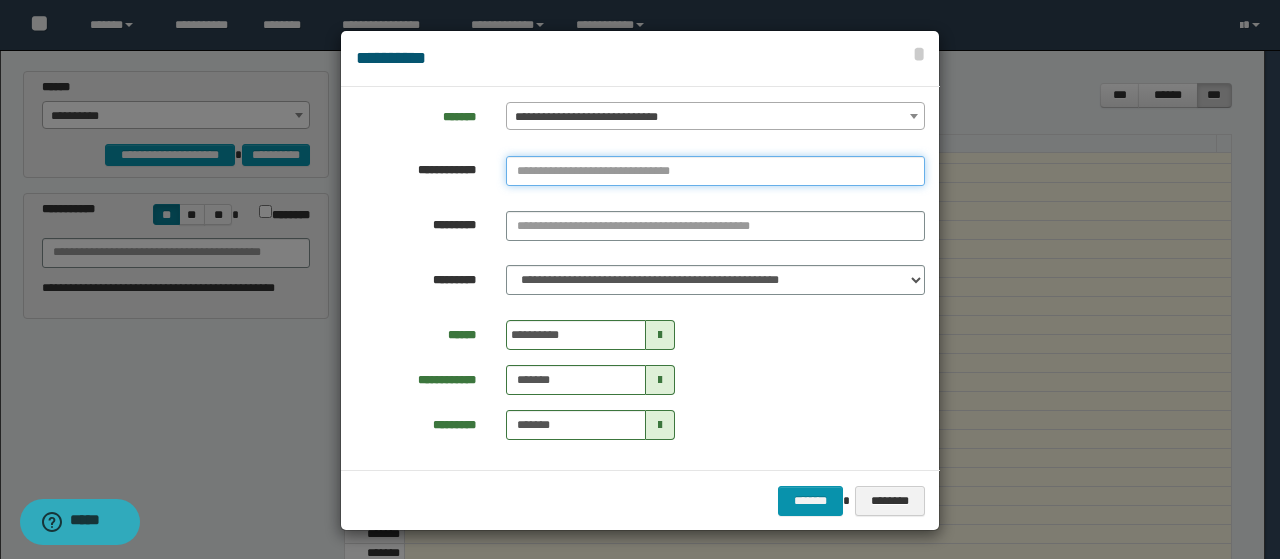 drag, startPoint x: 604, startPoint y: 180, endPoint x: 360, endPoint y: 19, distance: 292.3303 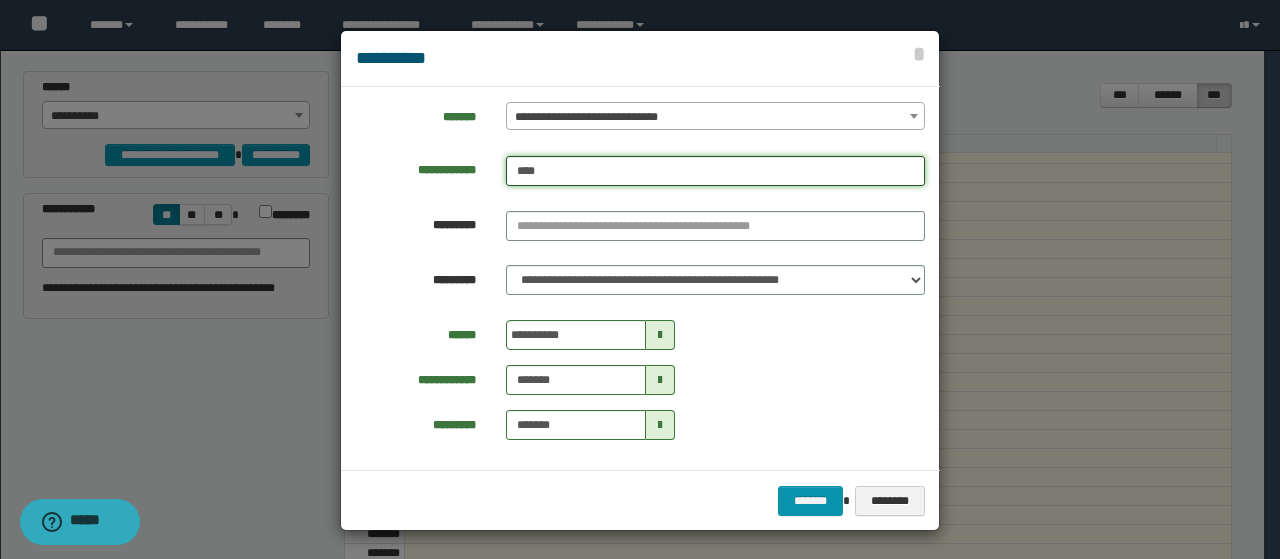 type on "*****" 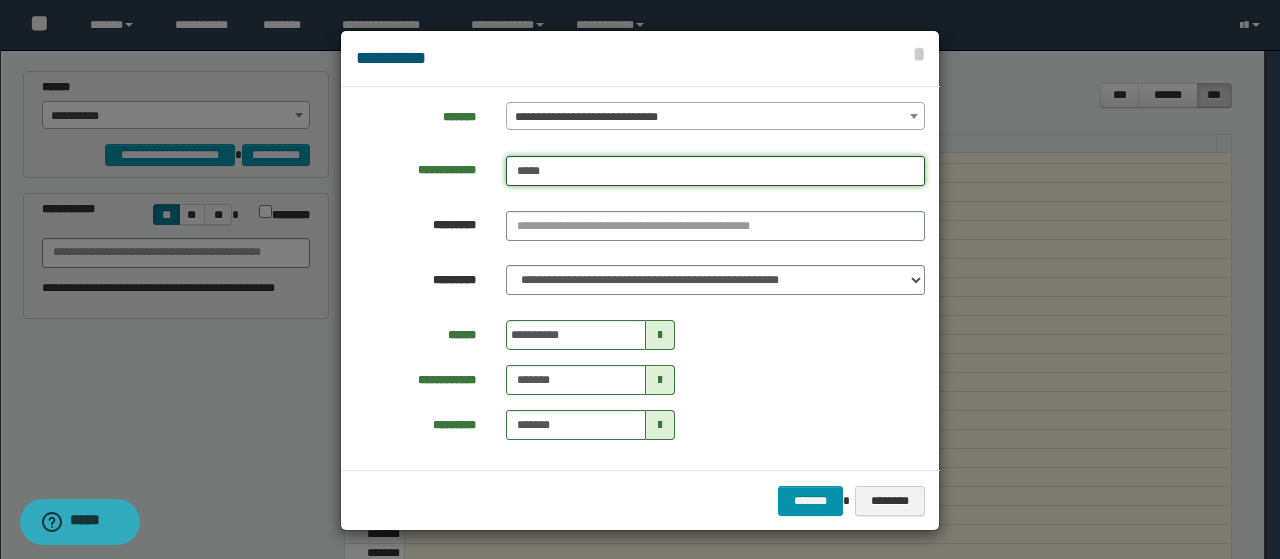 type on "*****" 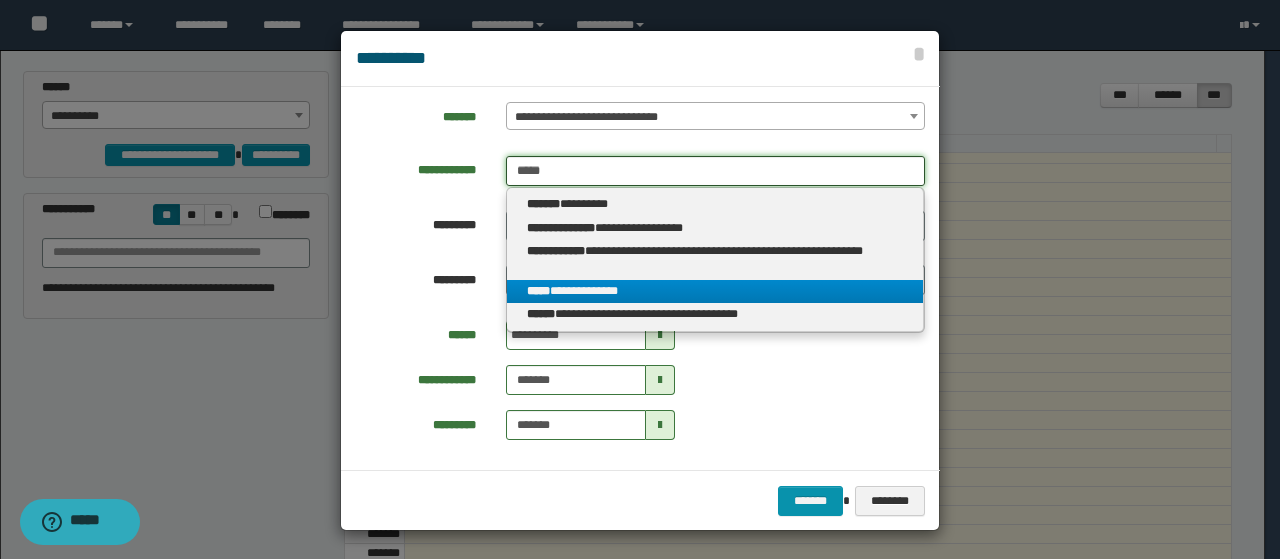 type on "*****" 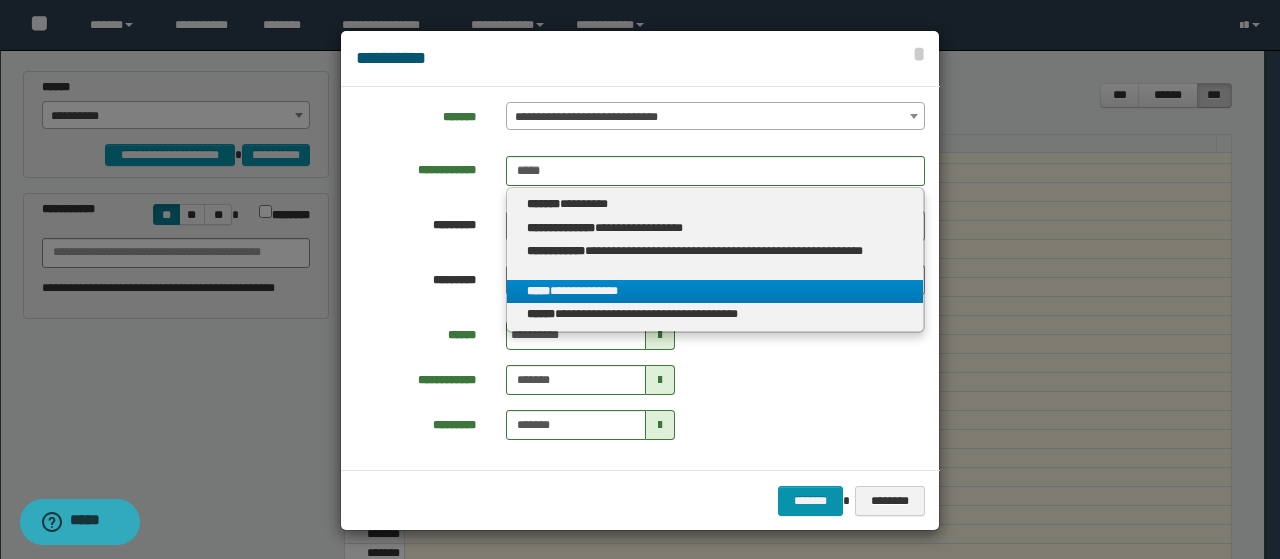 click on "**********" at bounding box center [715, 291] 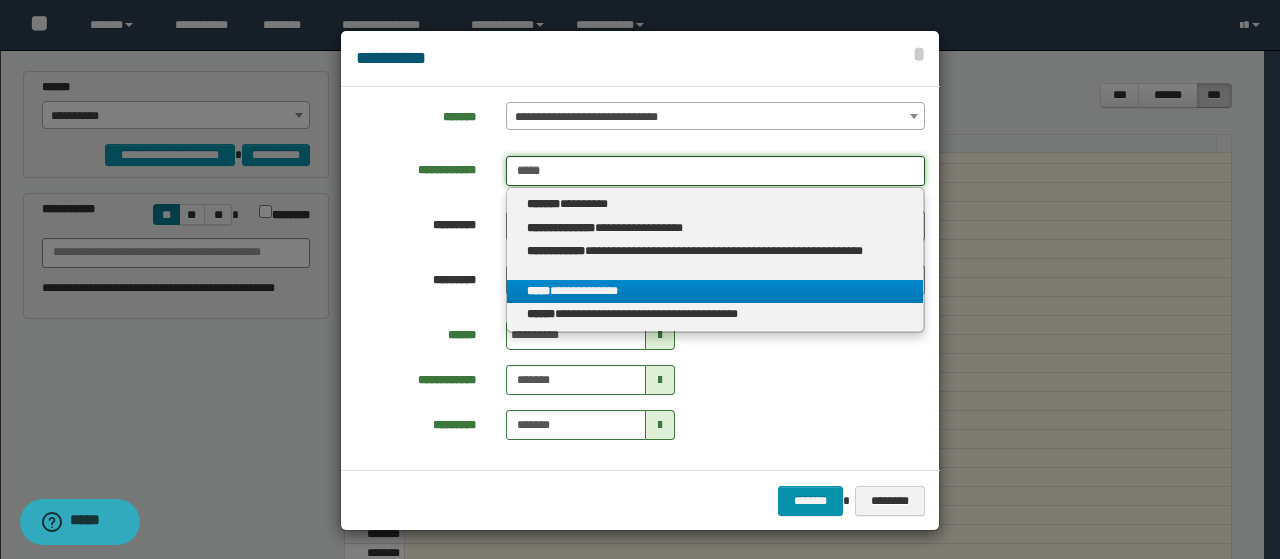 type 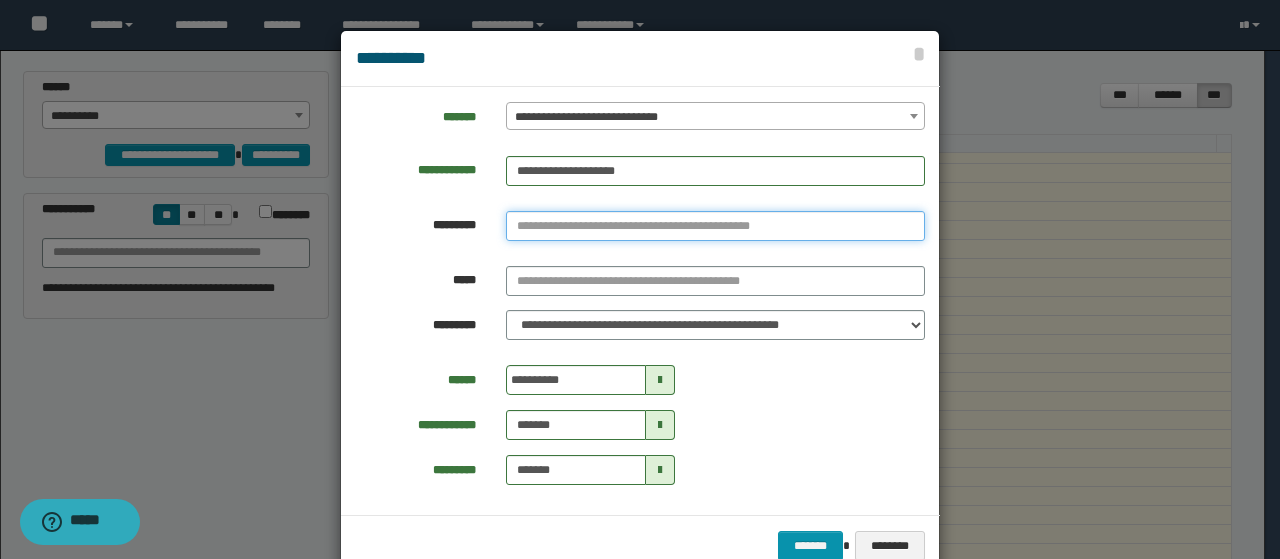 click on "**********" at bounding box center (715, 226) 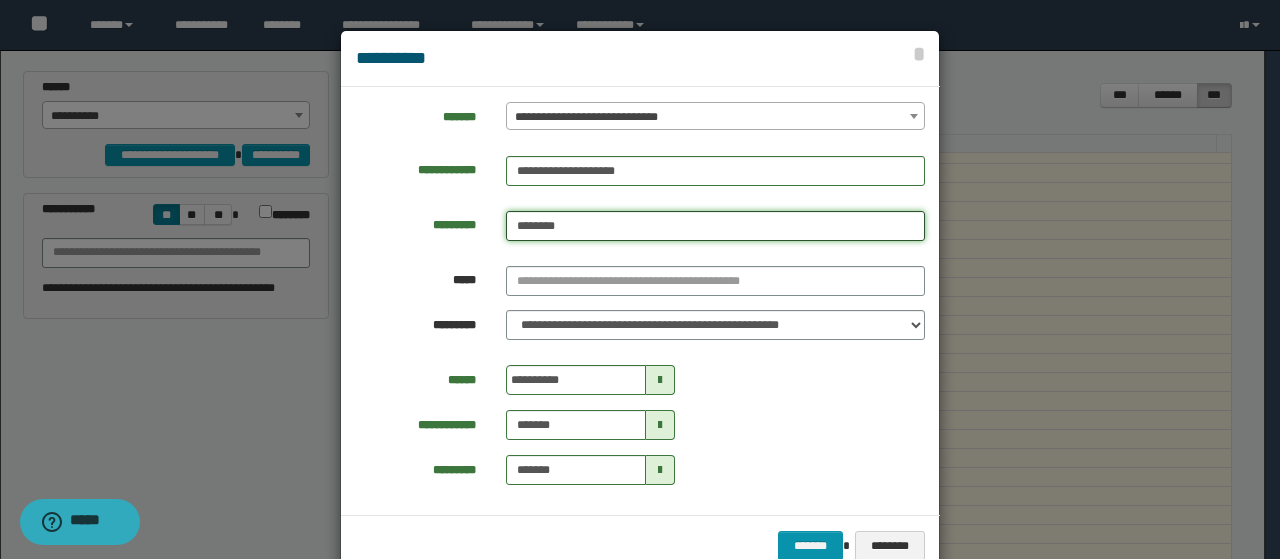 type on "********" 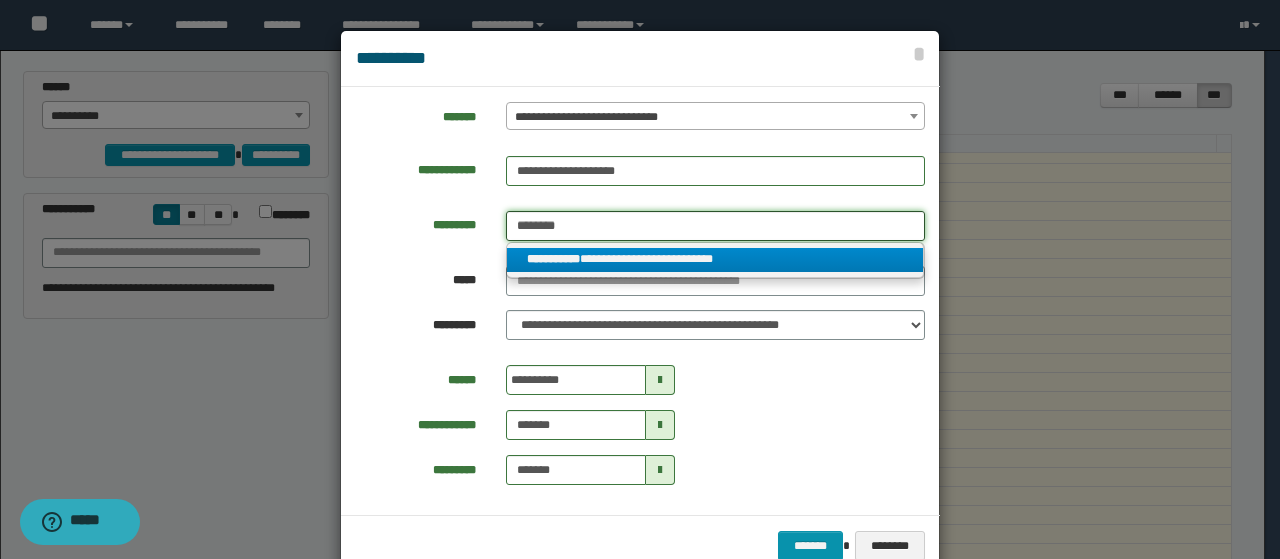 type on "********" 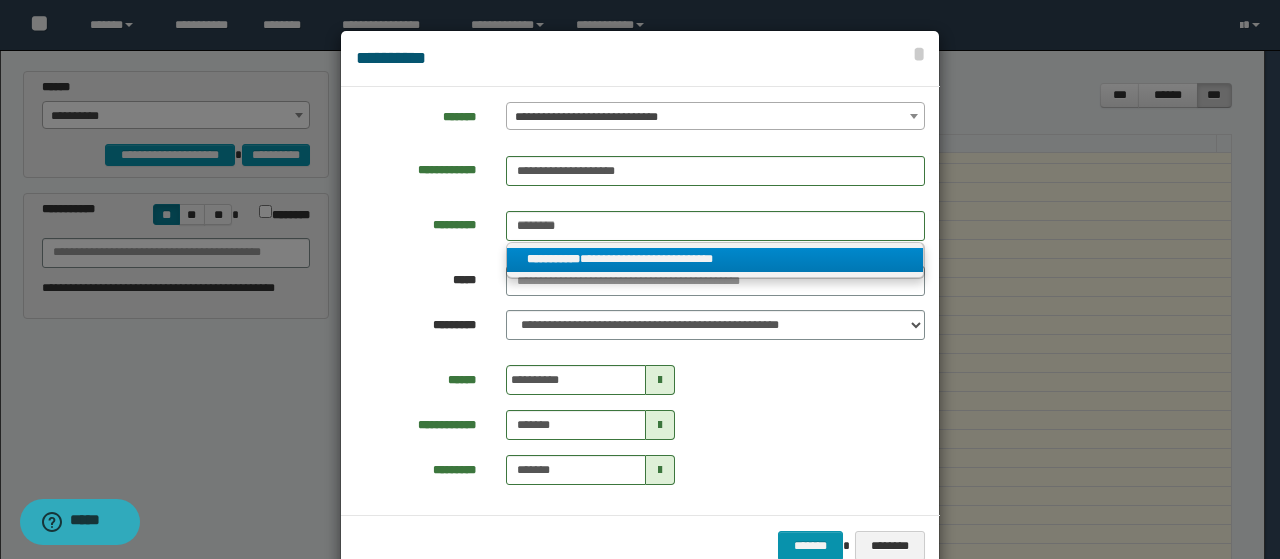 click on "**********" at bounding box center (715, 259) 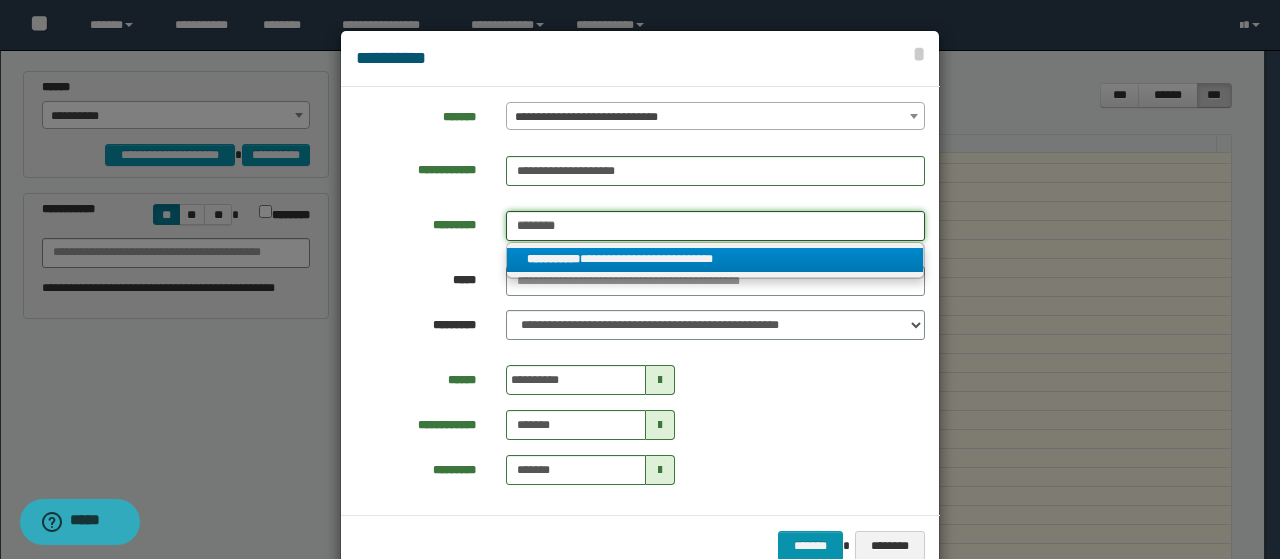 type 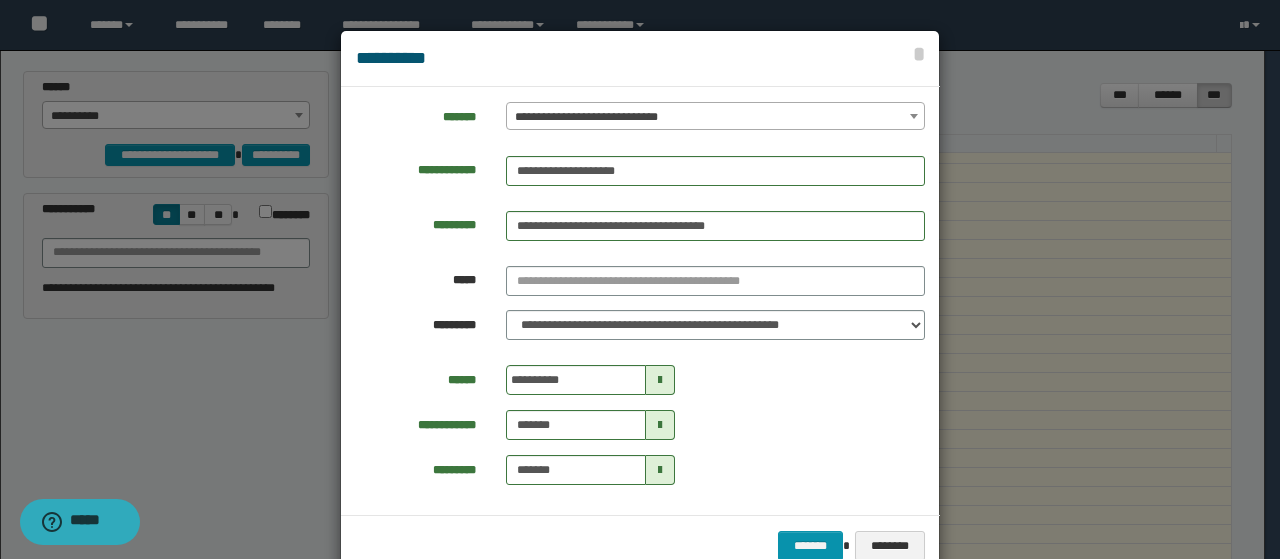 click at bounding box center (660, 380) 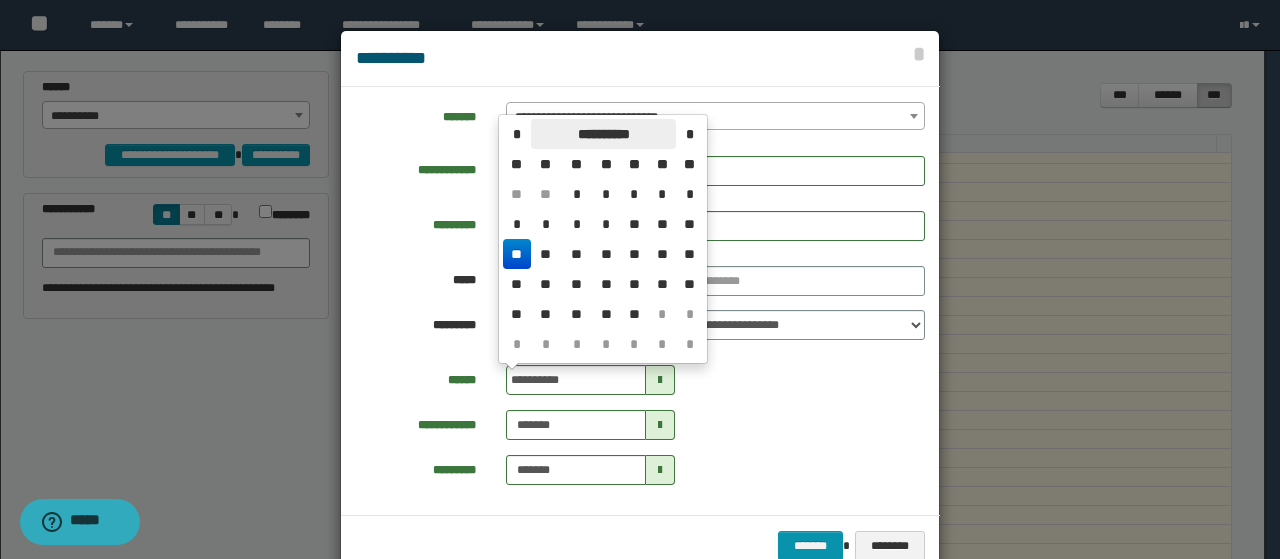 click on "**********" at bounding box center [603, 134] 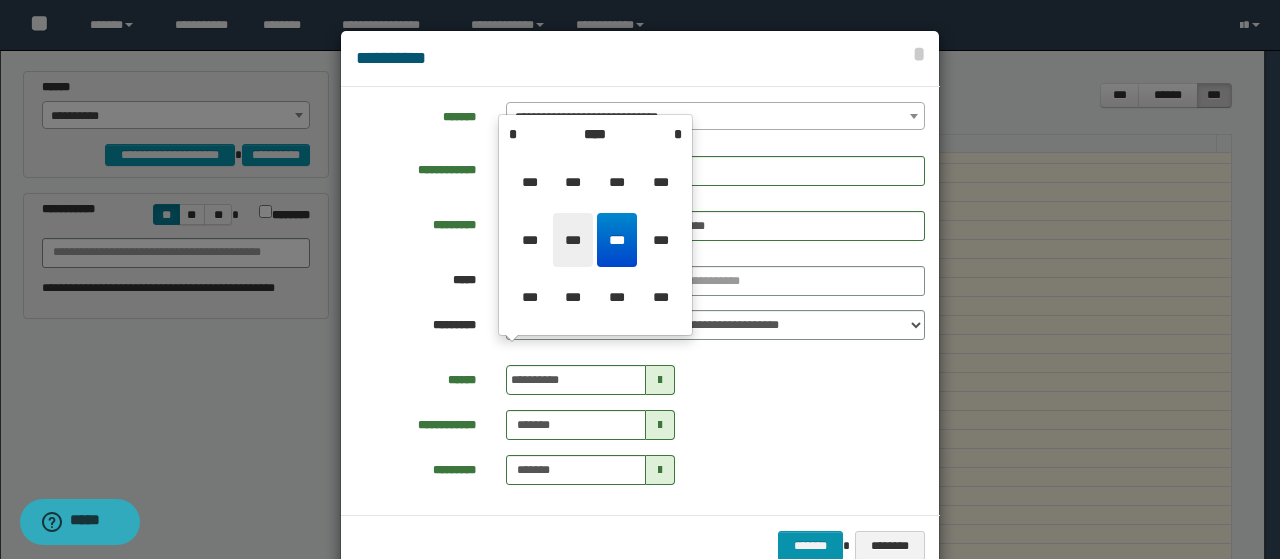 click on "***" at bounding box center (573, 240) 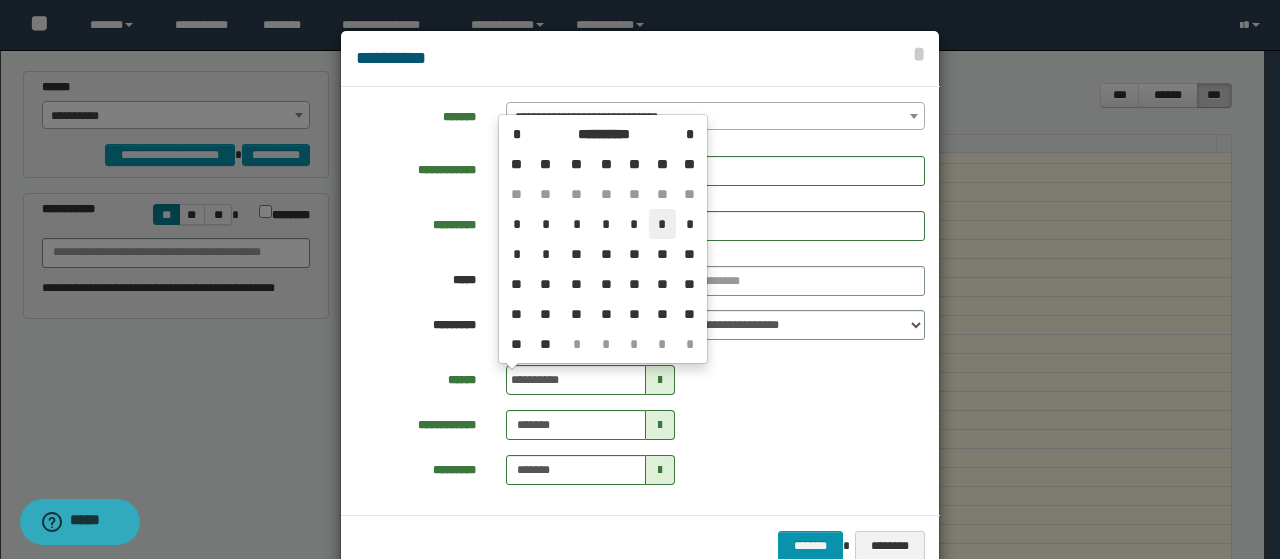 click on "*" at bounding box center [663, 224] 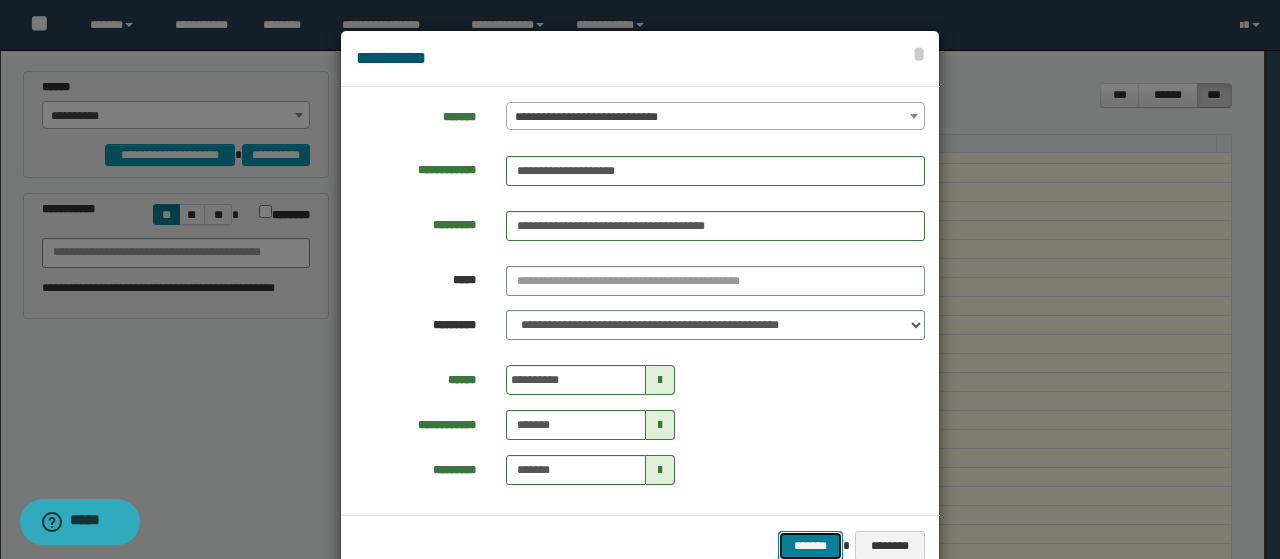 click on "*******" at bounding box center (810, 545) 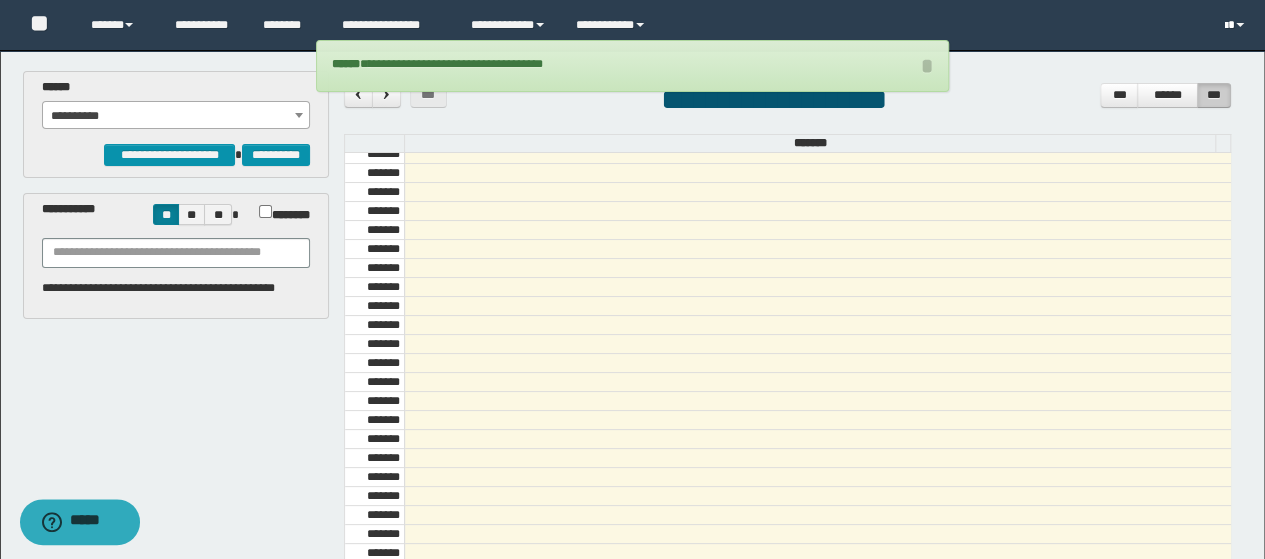 click at bounding box center [1236, 25] 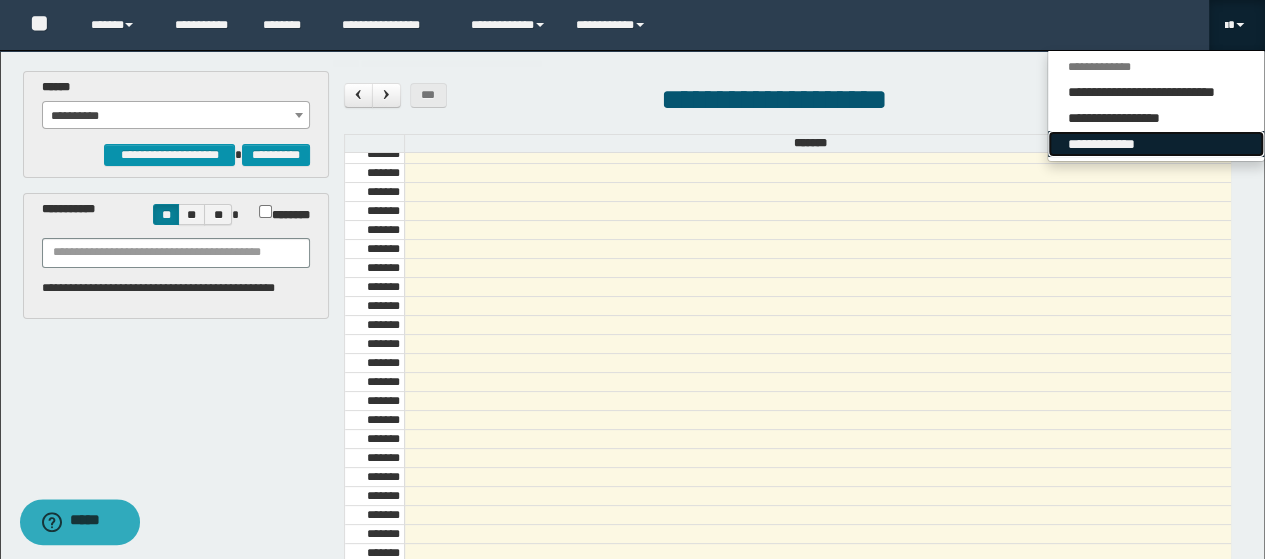 click on "**********" at bounding box center (1156, 144) 